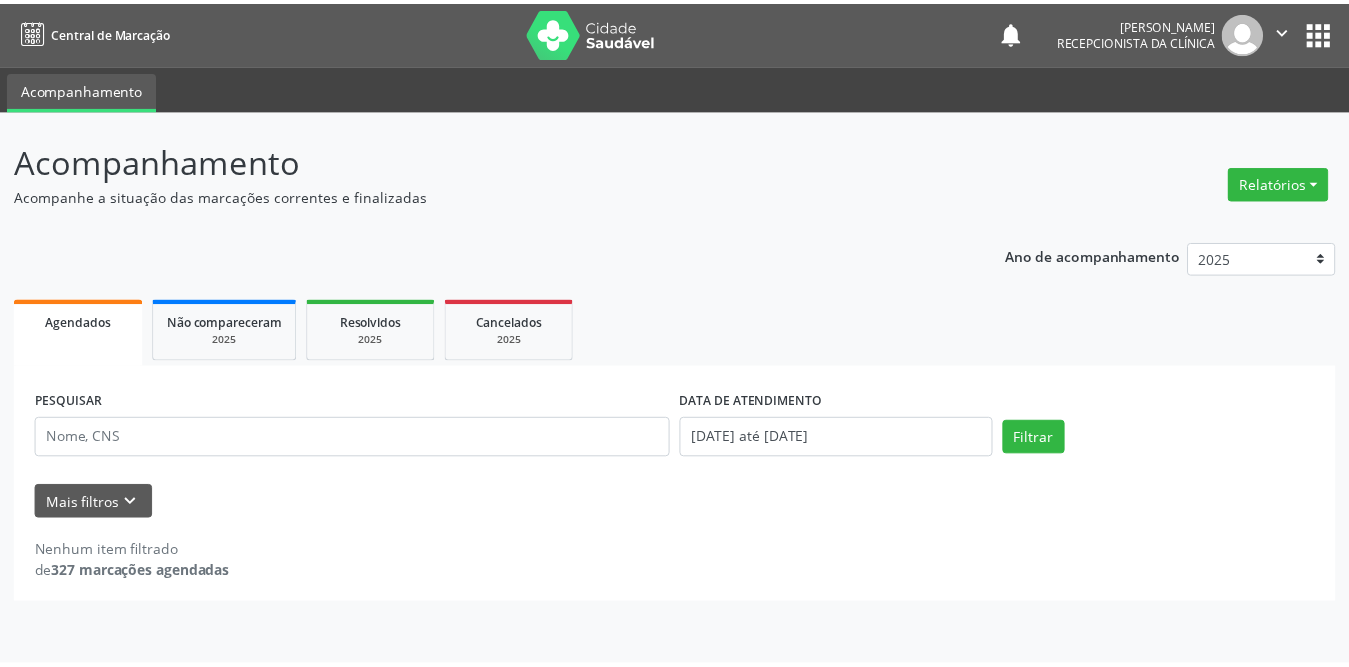 scroll, scrollTop: 0, scrollLeft: 0, axis: both 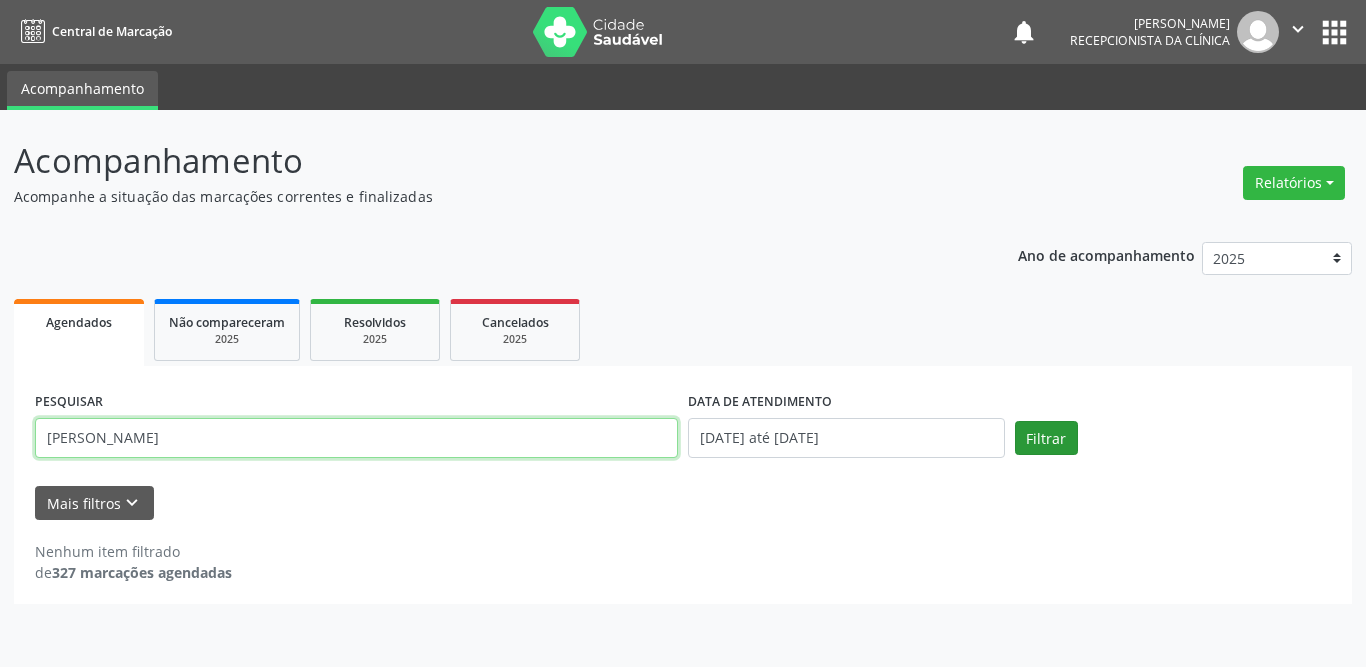 type on "[PERSON_NAME]" 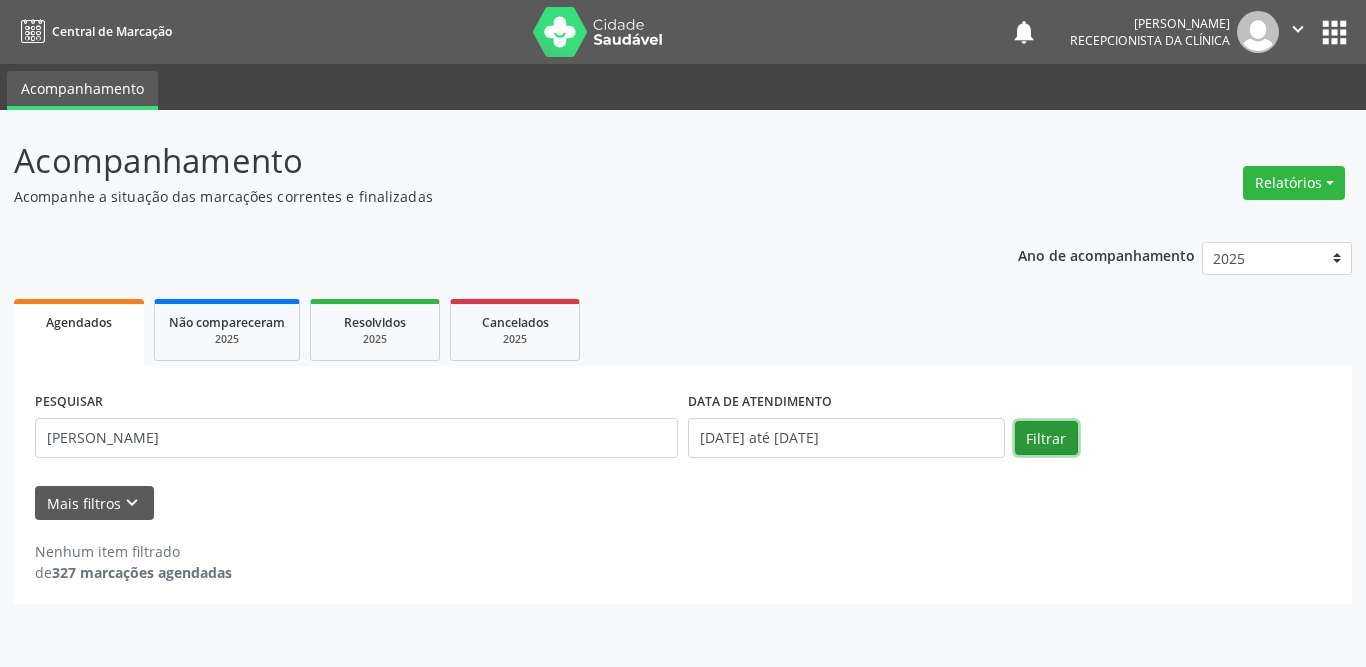 click on "Filtrar" at bounding box center (1046, 438) 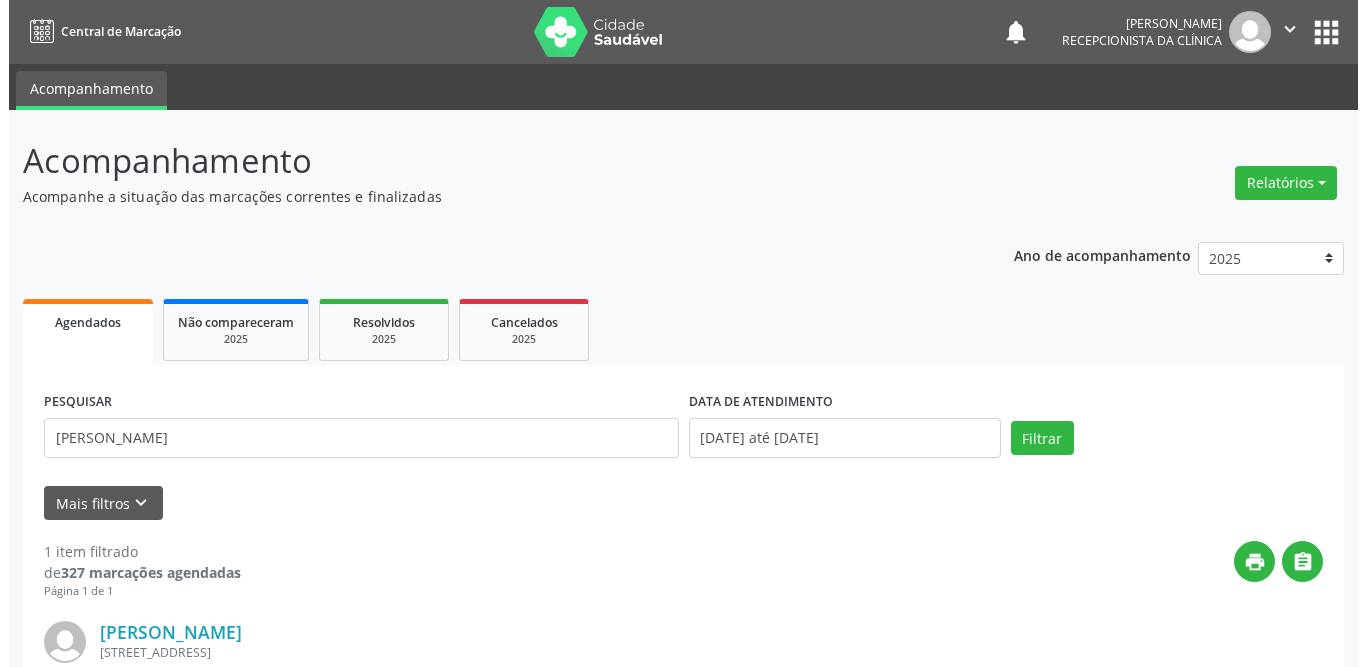 scroll, scrollTop: 238, scrollLeft: 0, axis: vertical 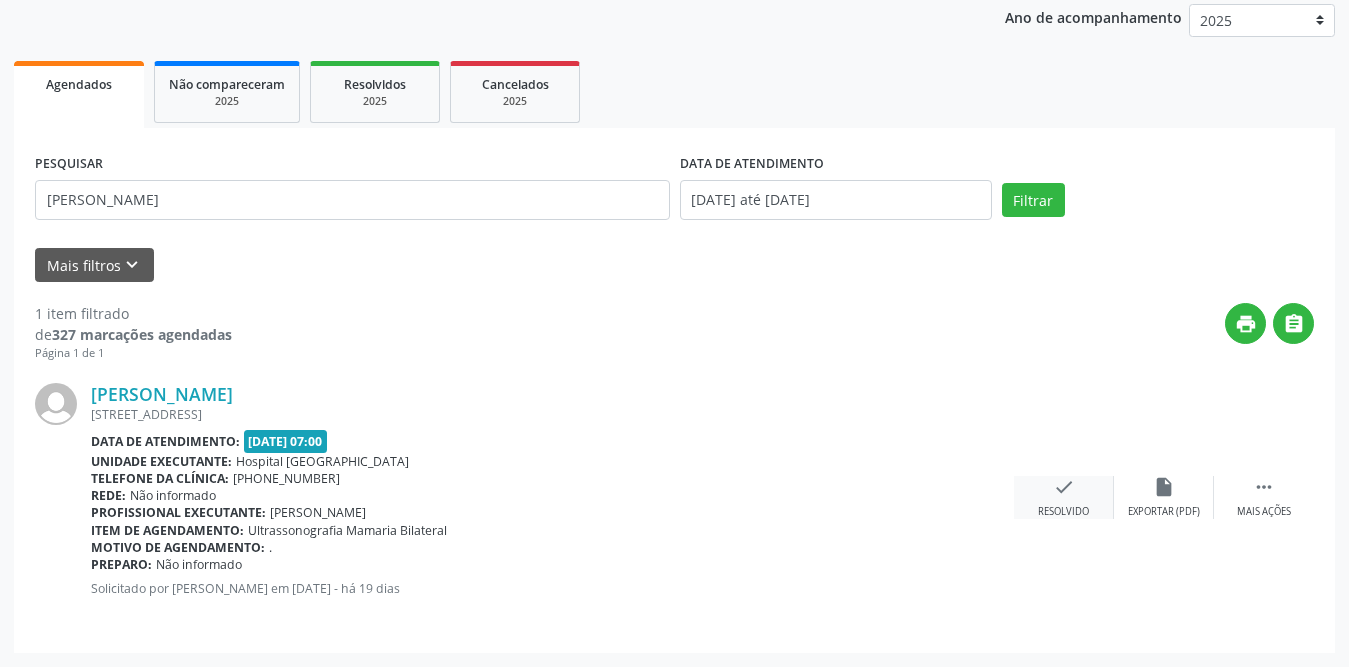 click on "check
Resolvido" at bounding box center (1064, 497) 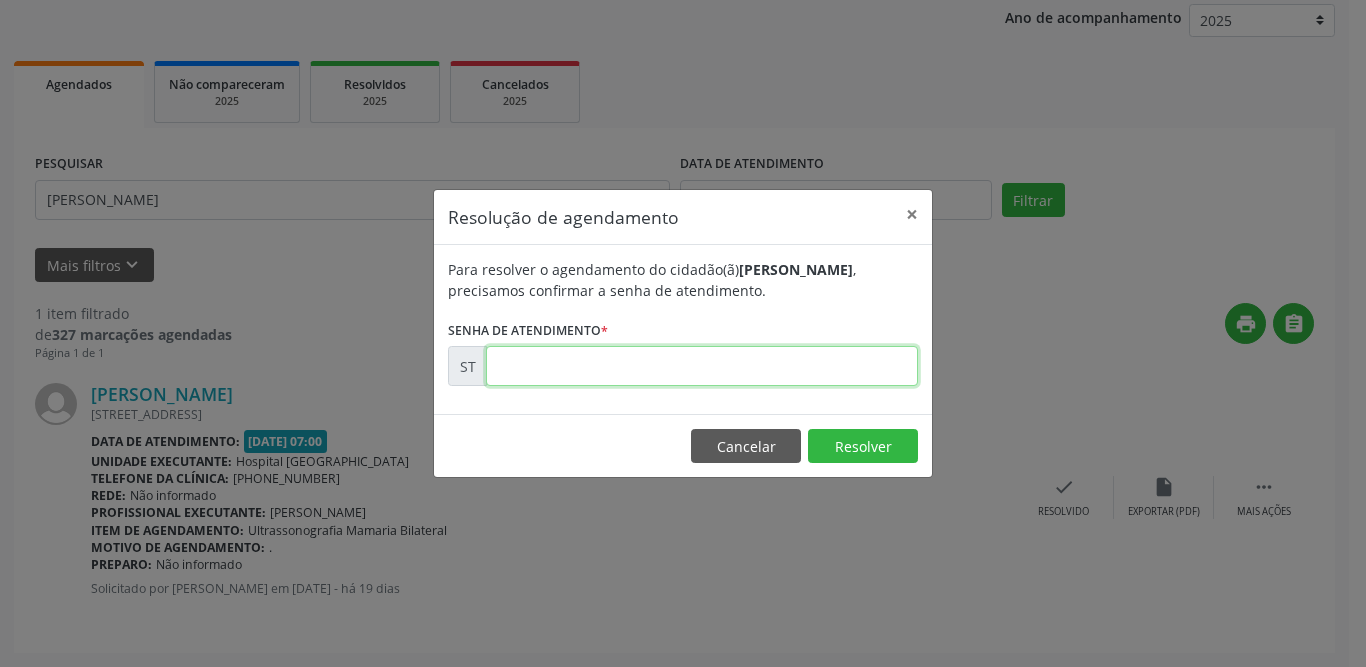 click at bounding box center (702, 366) 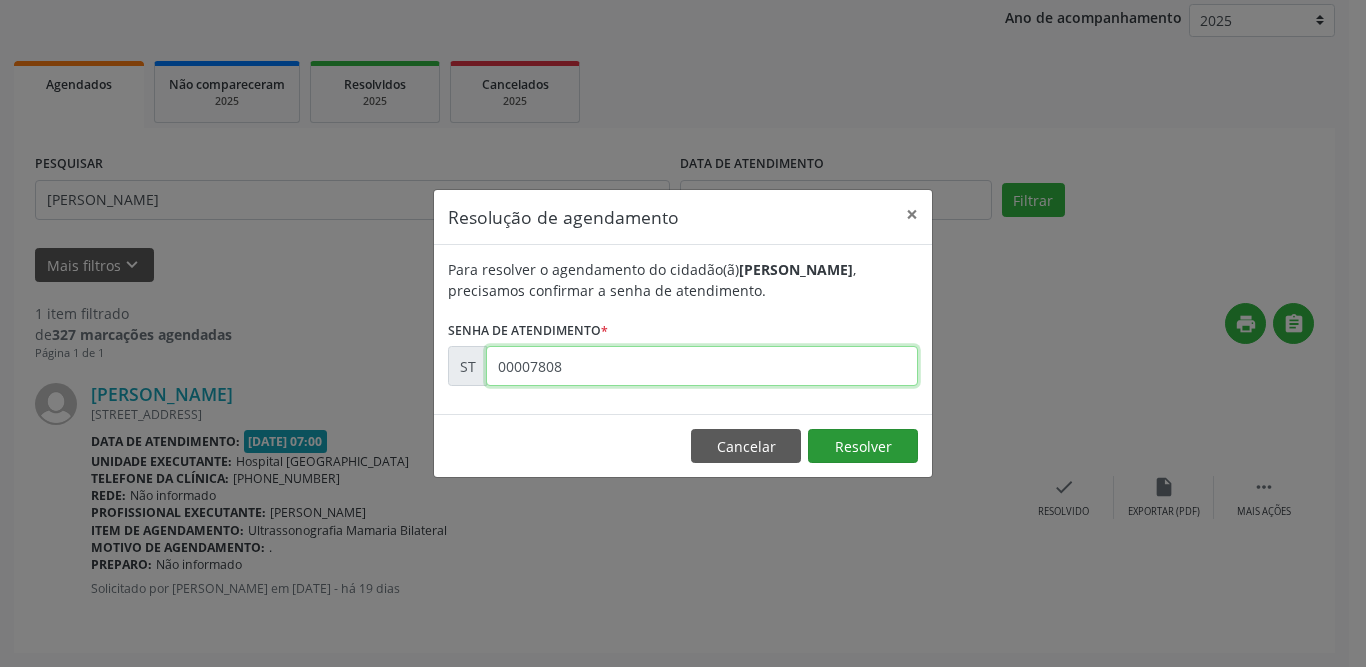 type on "00007808" 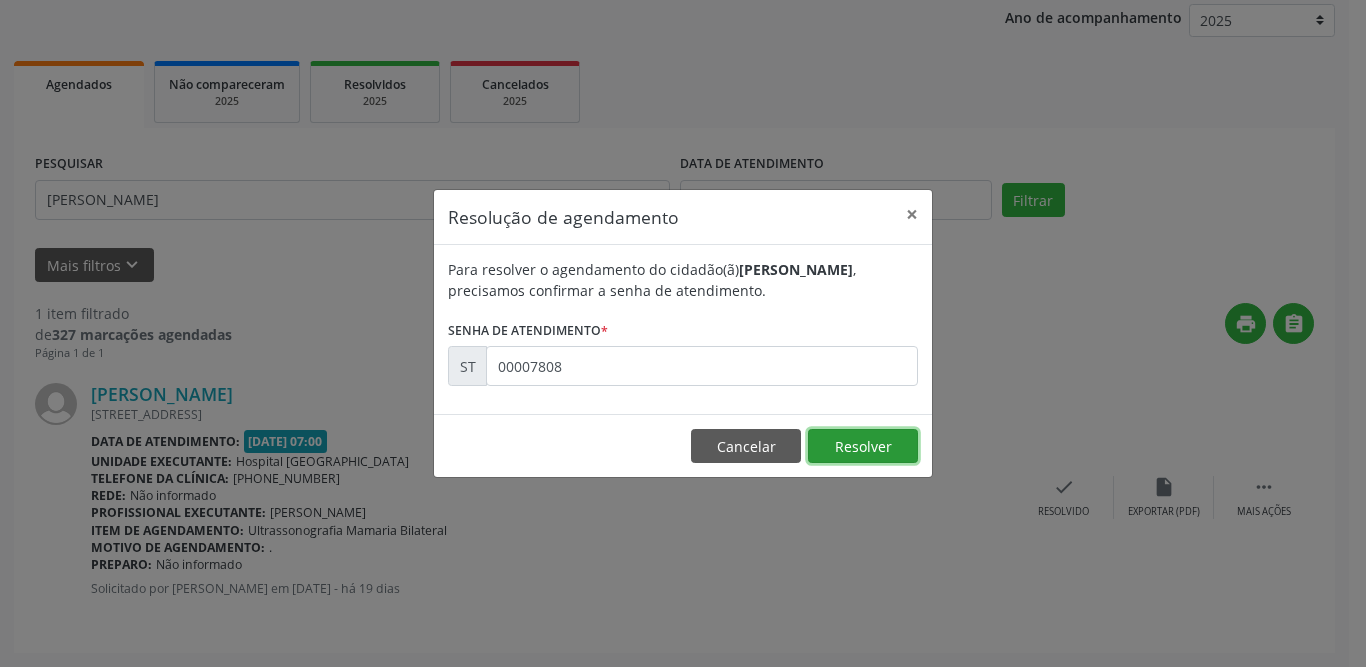 click on "Resolver" at bounding box center [863, 446] 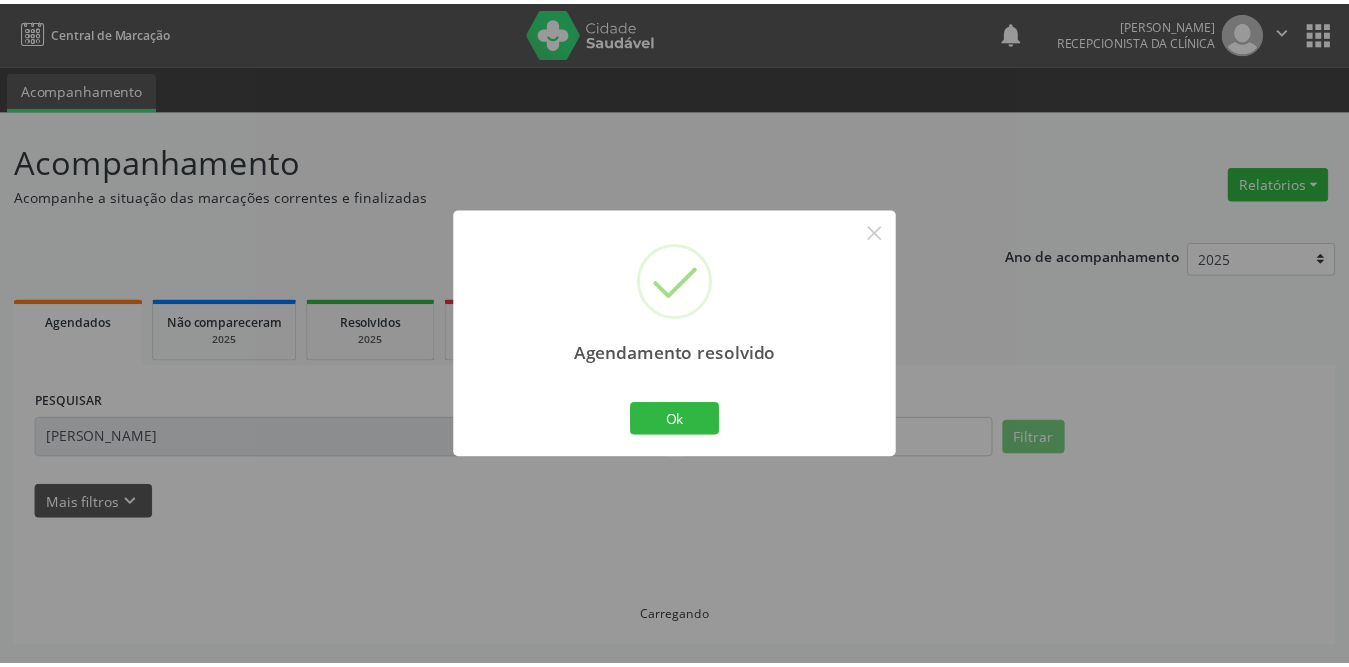 scroll, scrollTop: 0, scrollLeft: 0, axis: both 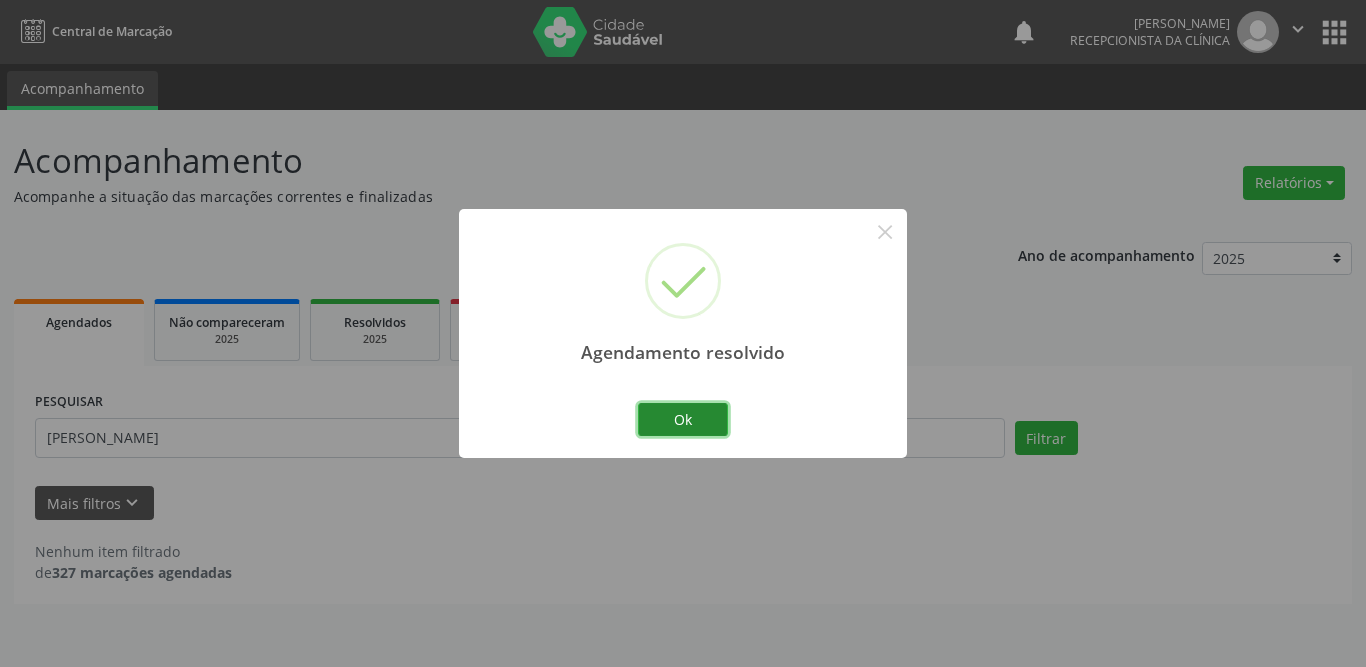 click on "Ok" at bounding box center [683, 420] 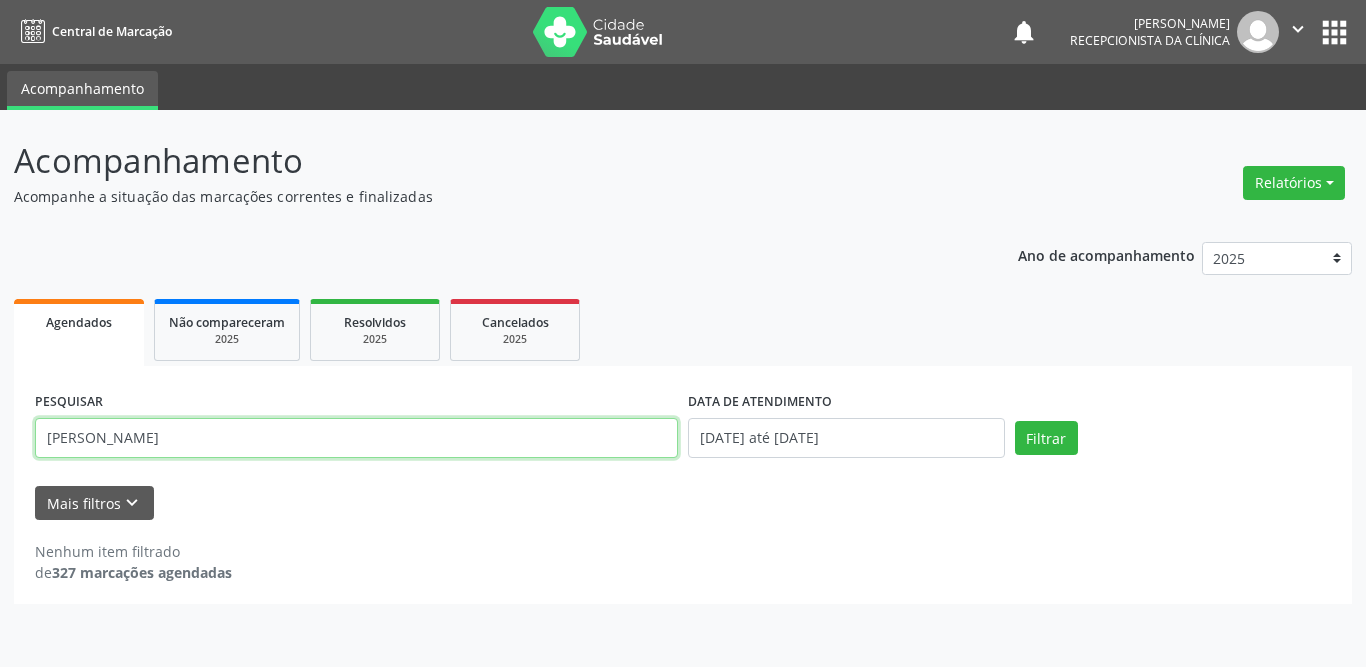 drag, startPoint x: 220, startPoint y: 442, endPoint x: 0, endPoint y: 440, distance: 220.0091 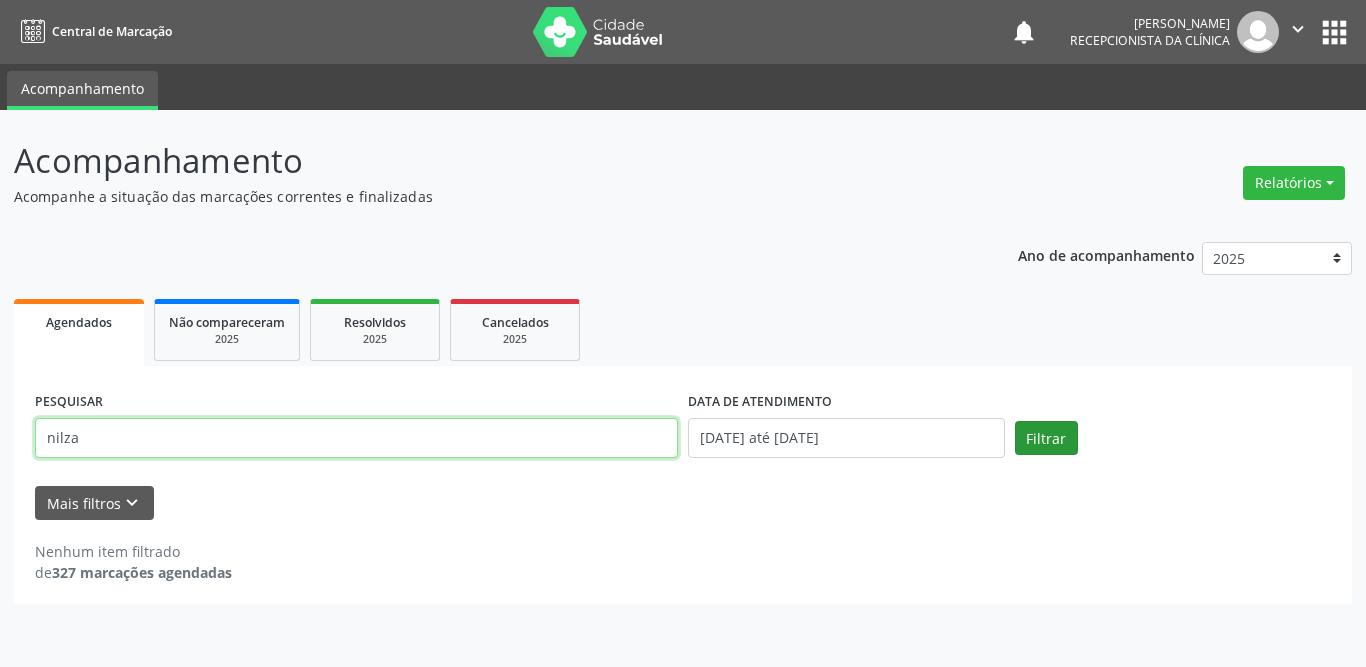 type on "nilza" 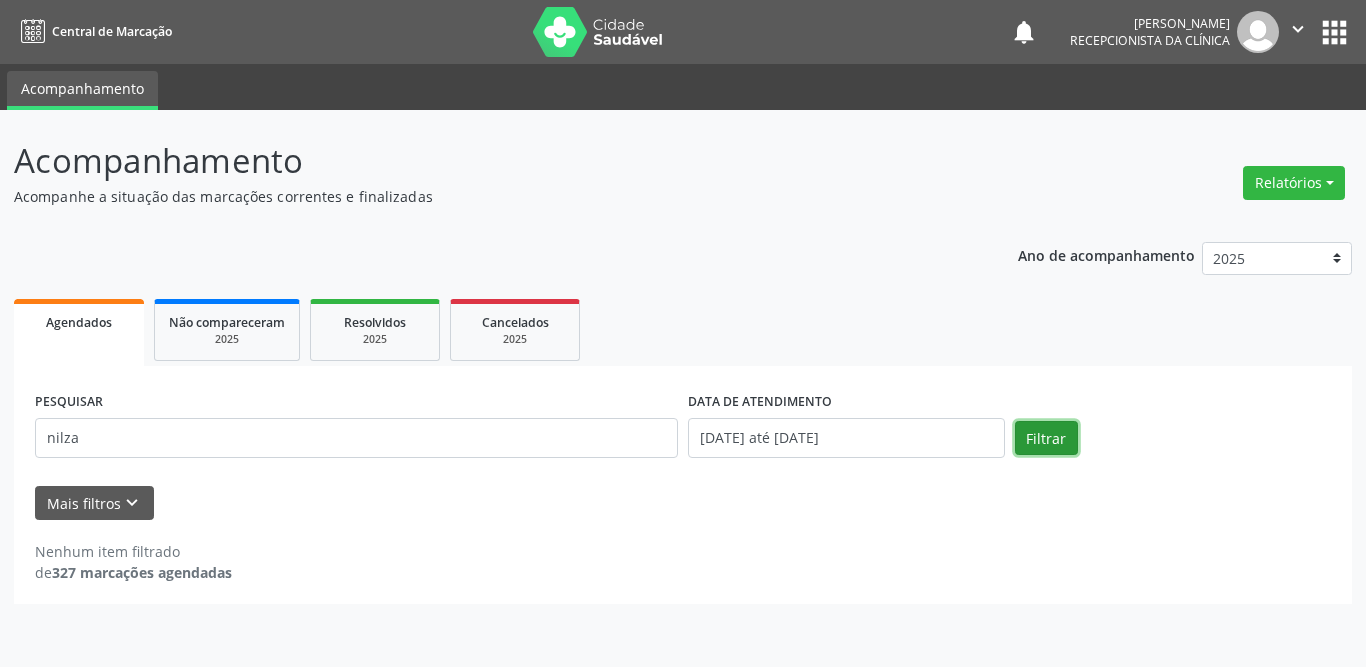 click on "Filtrar" at bounding box center (1046, 438) 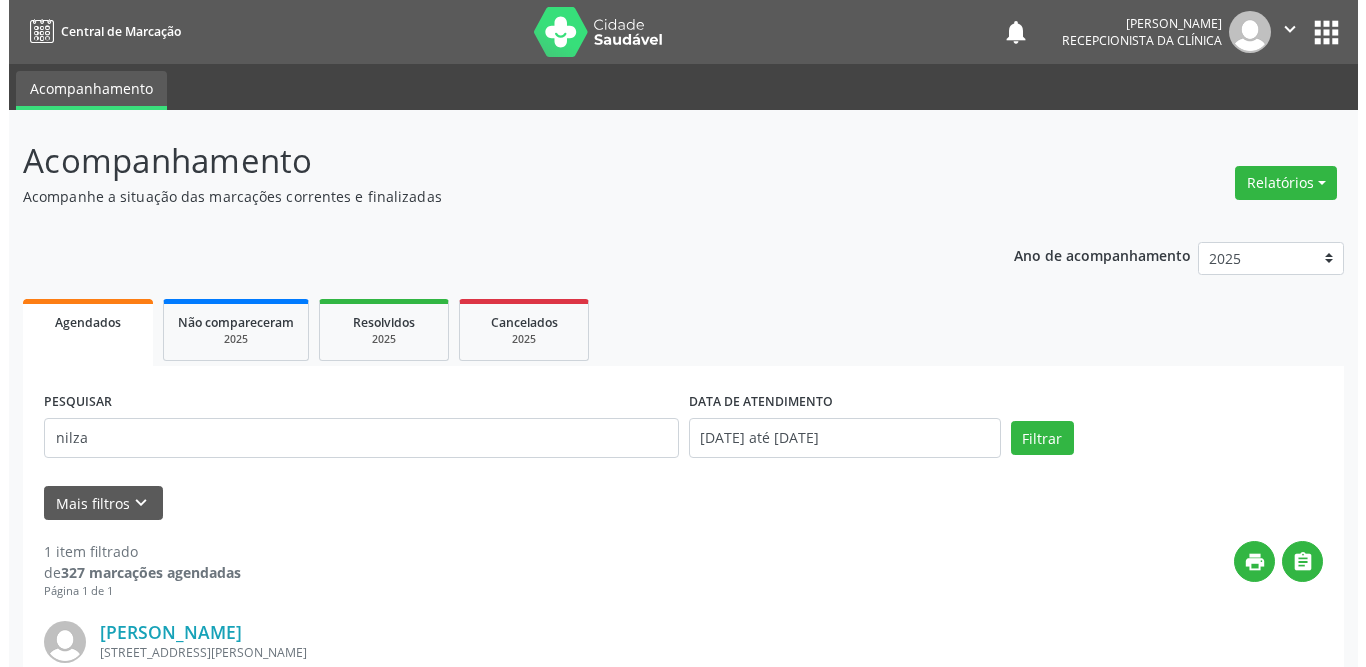 scroll, scrollTop: 238, scrollLeft: 0, axis: vertical 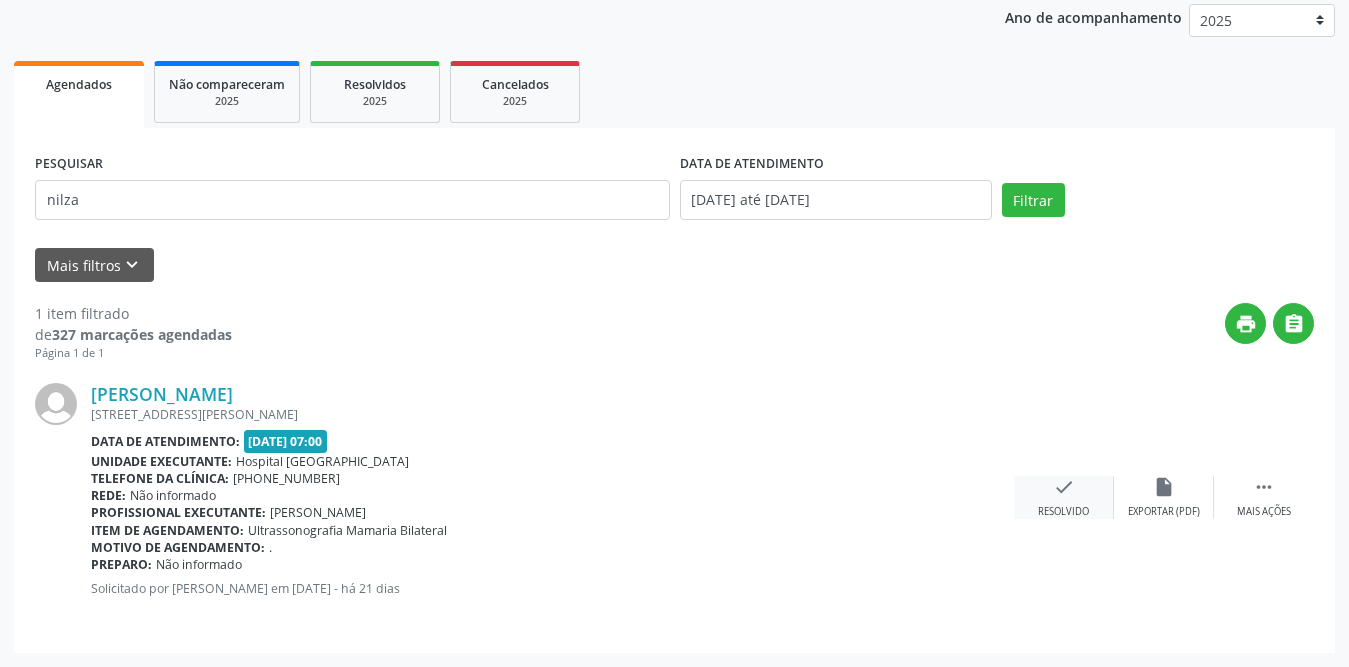 click on "check
Resolvido" at bounding box center (1064, 497) 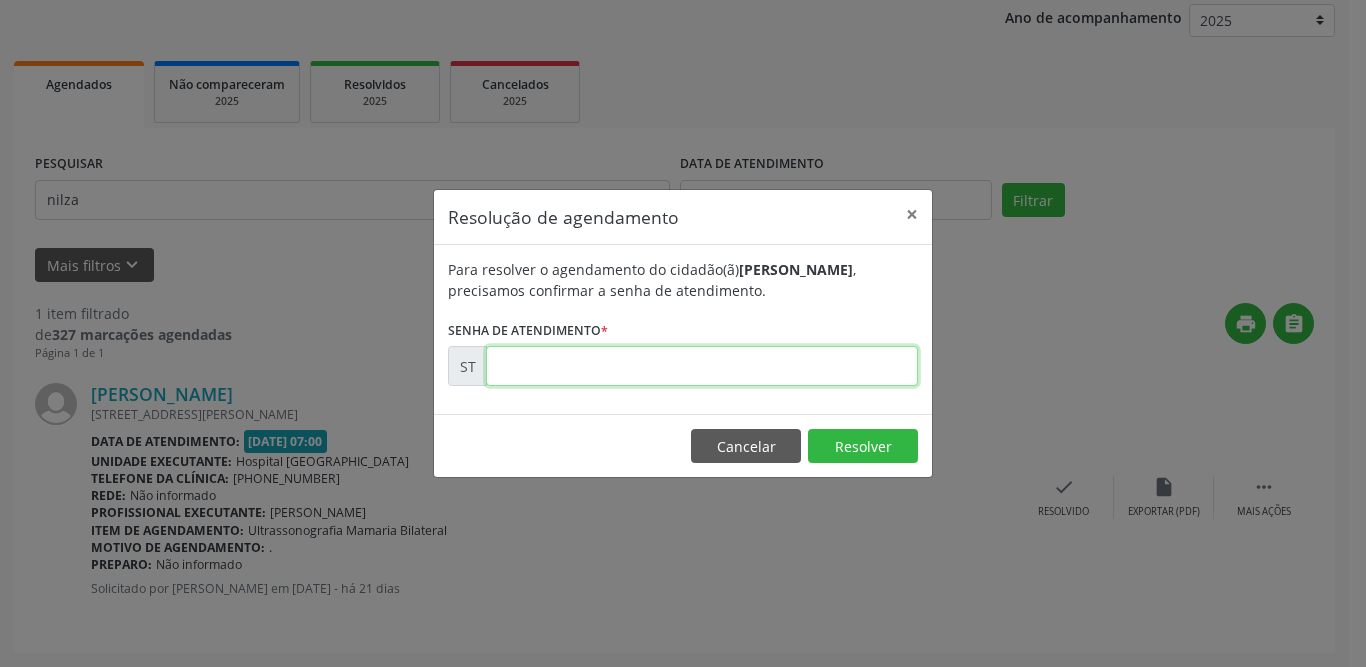 click at bounding box center [702, 366] 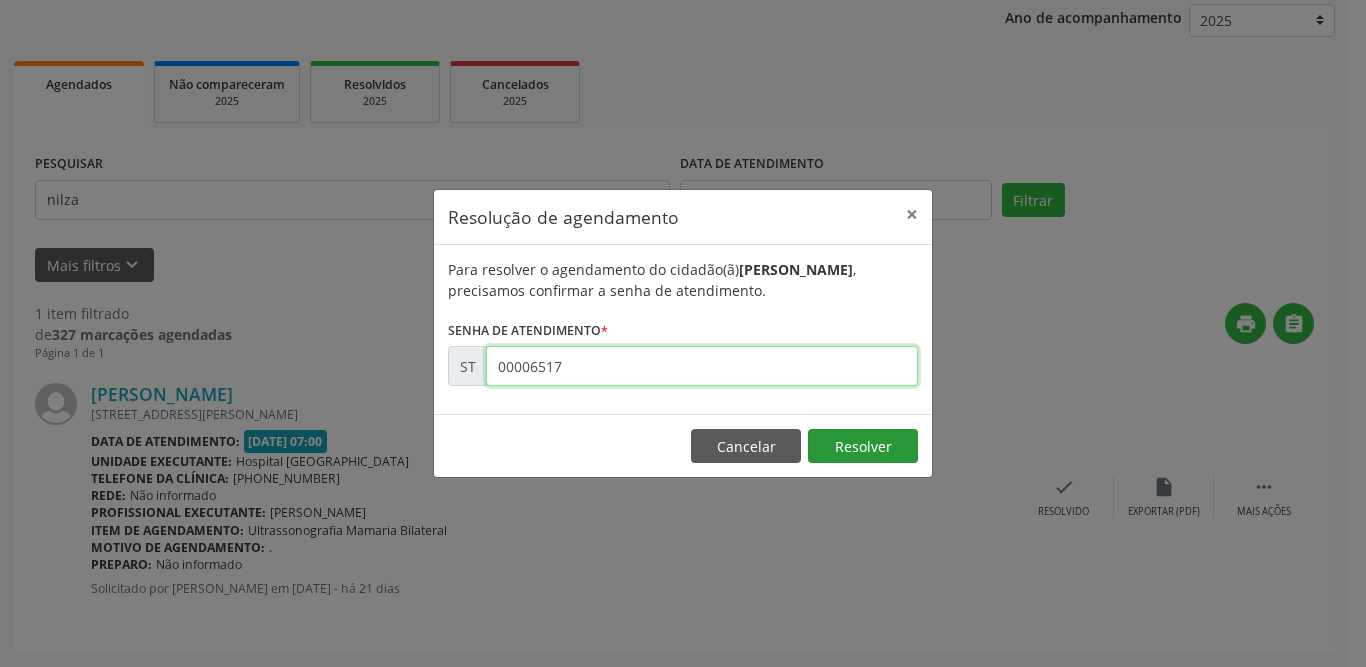 type on "00006517" 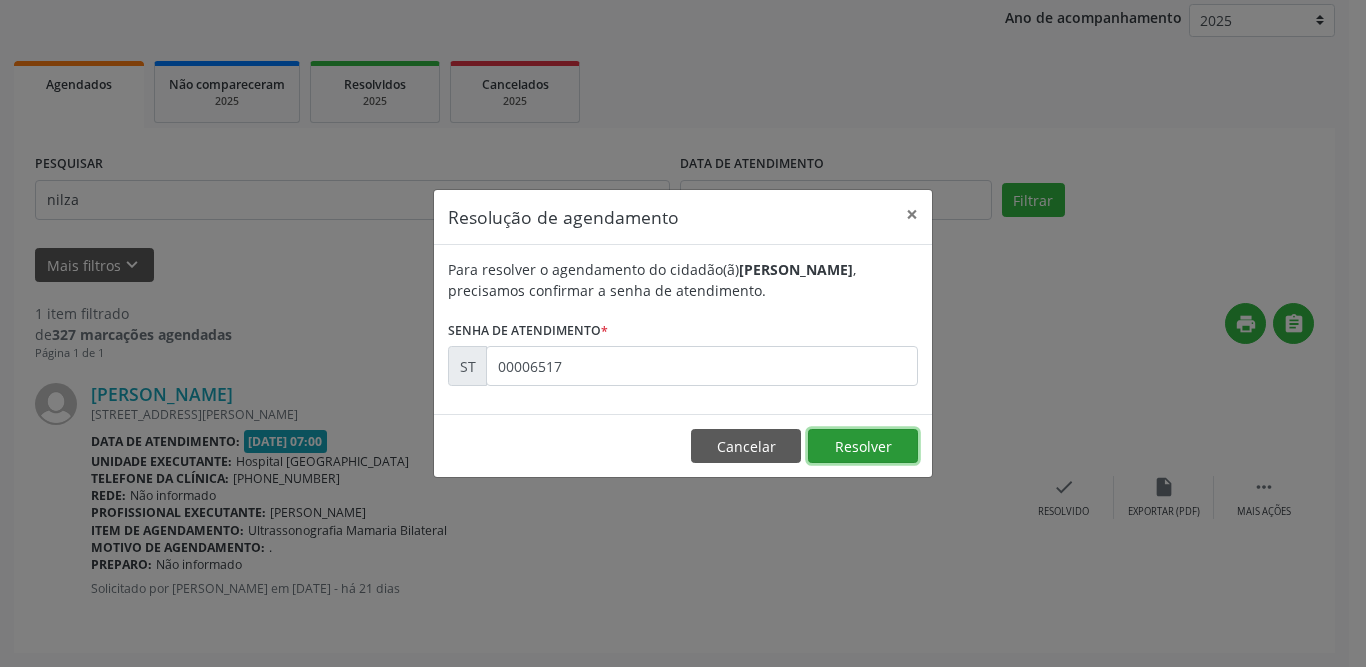 click on "Resolver" at bounding box center (863, 446) 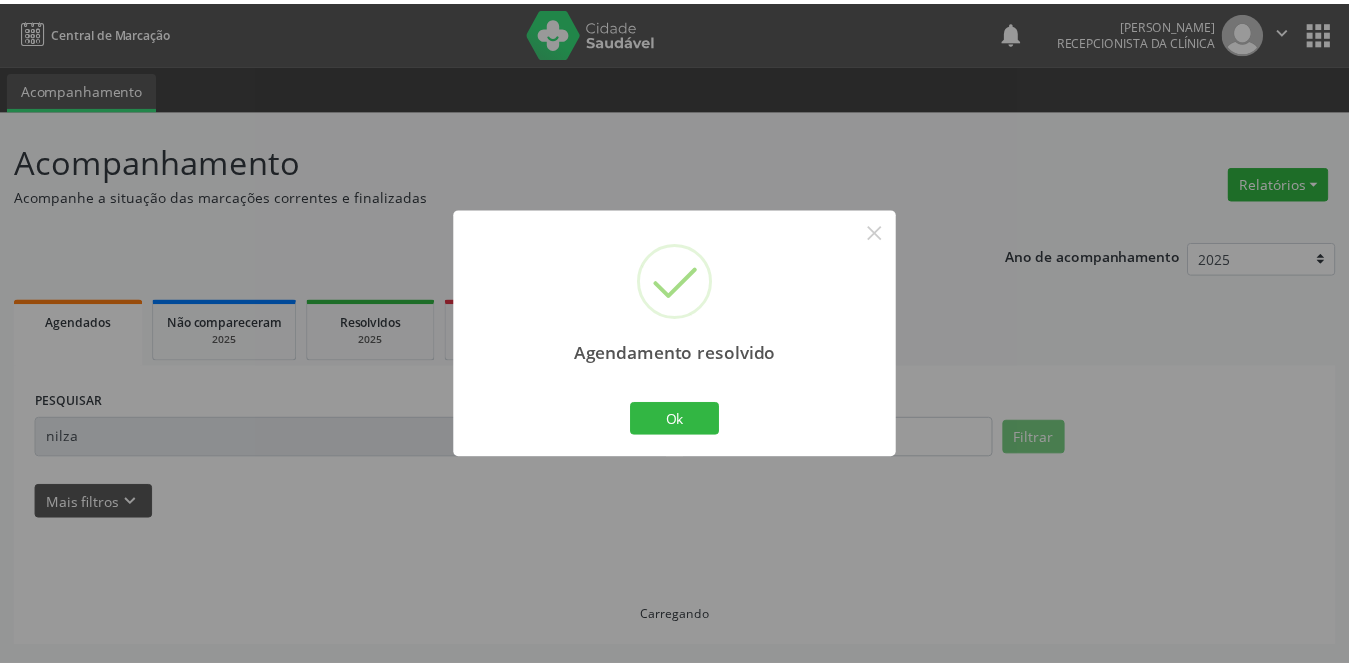 scroll, scrollTop: 0, scrollLeft: 0, axis: both 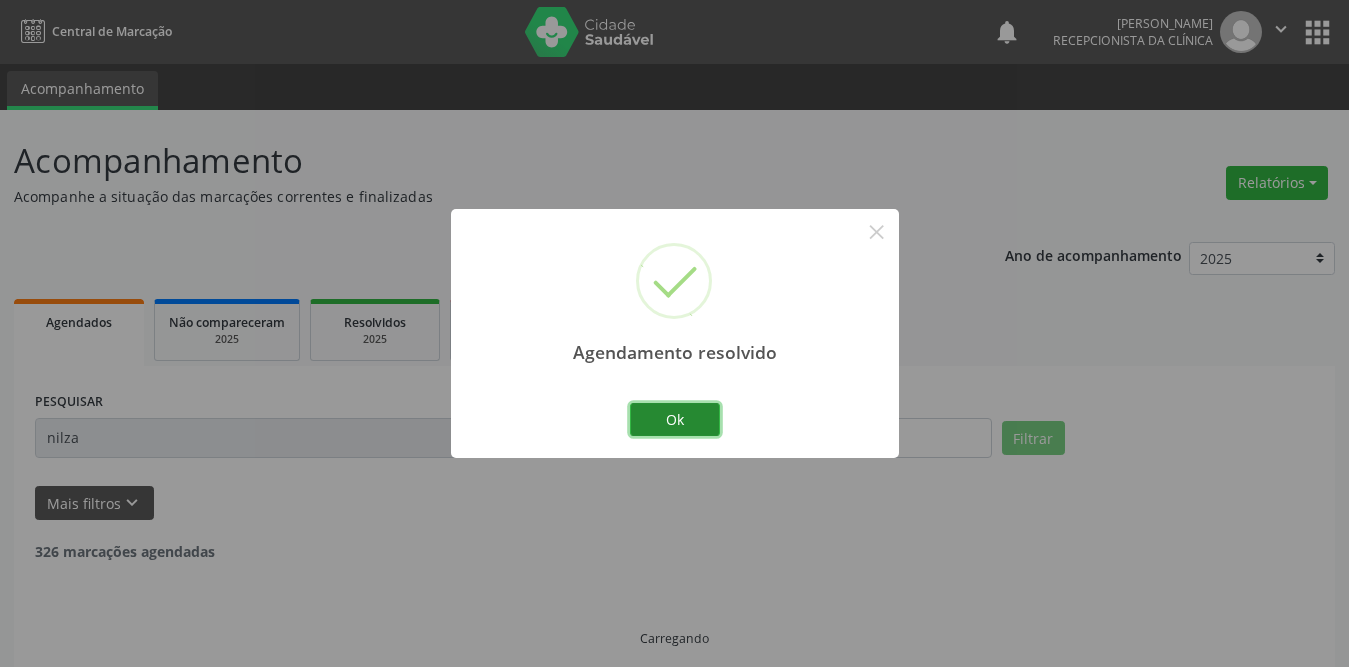 click on "Ok" at bounding box center [675, 420] 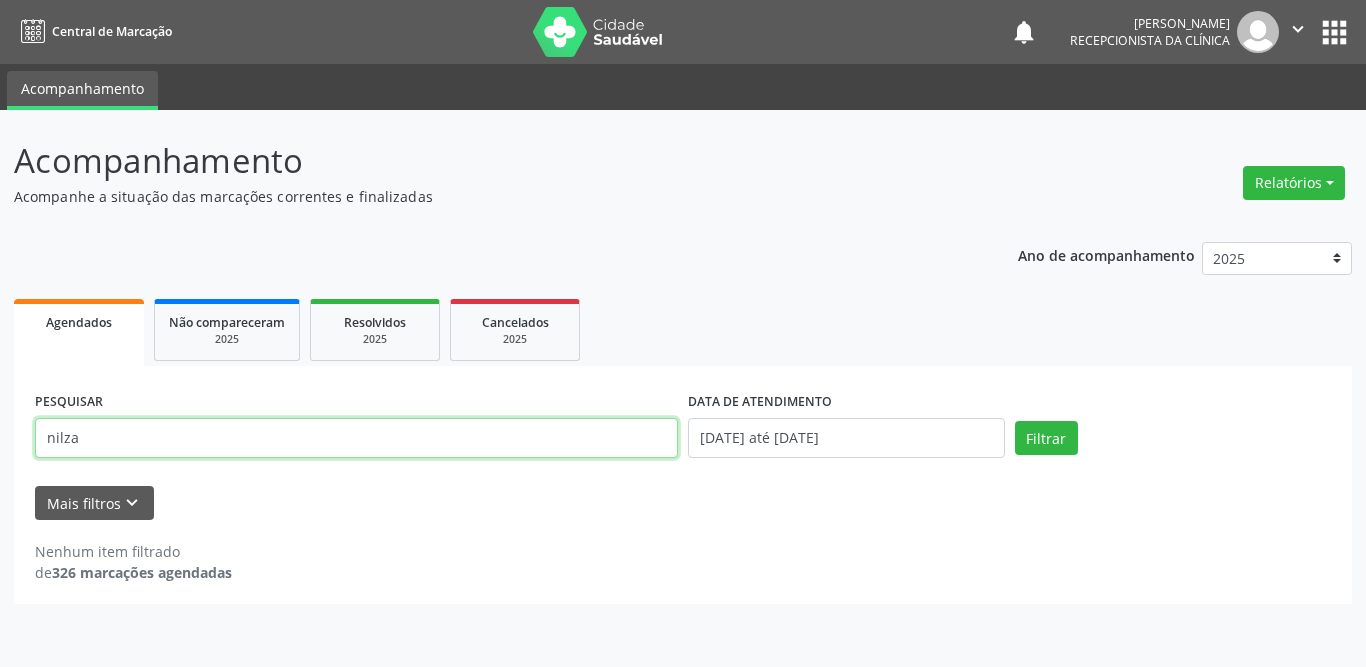 drag, startPoint x: 194, startPoint y: 442, endPoint x: 0, endPoint y: 441, distance: 194.00258 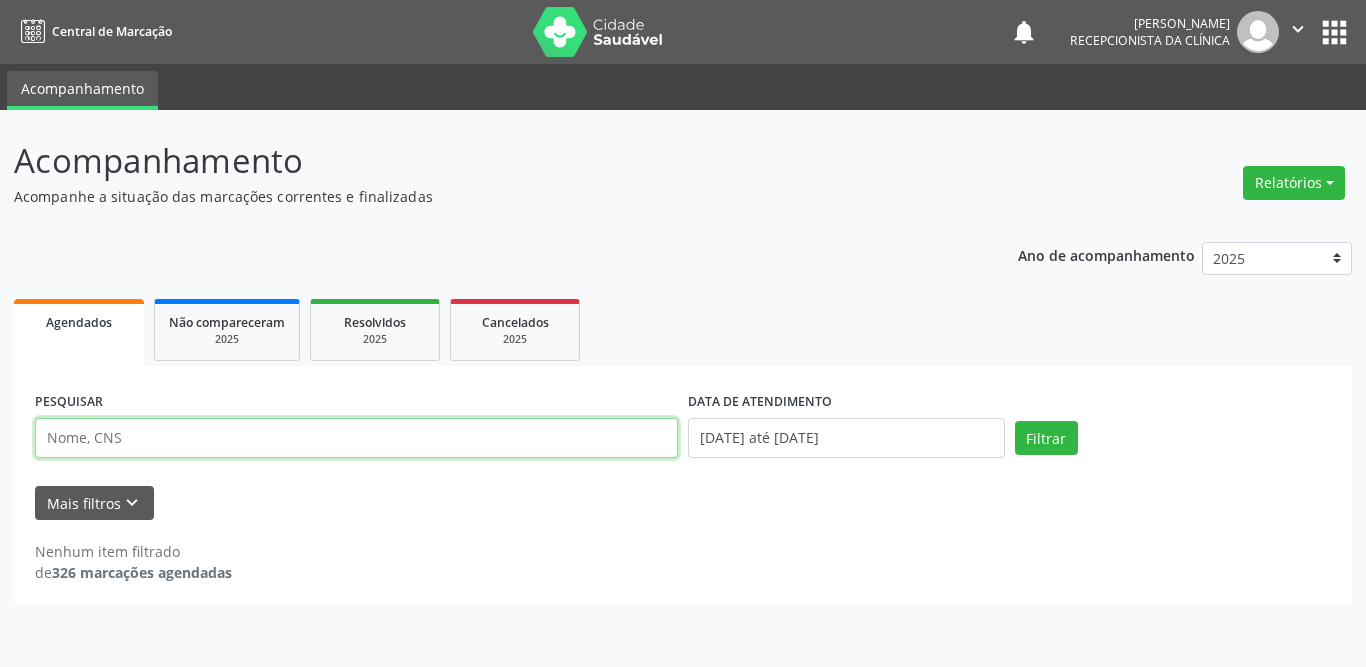type 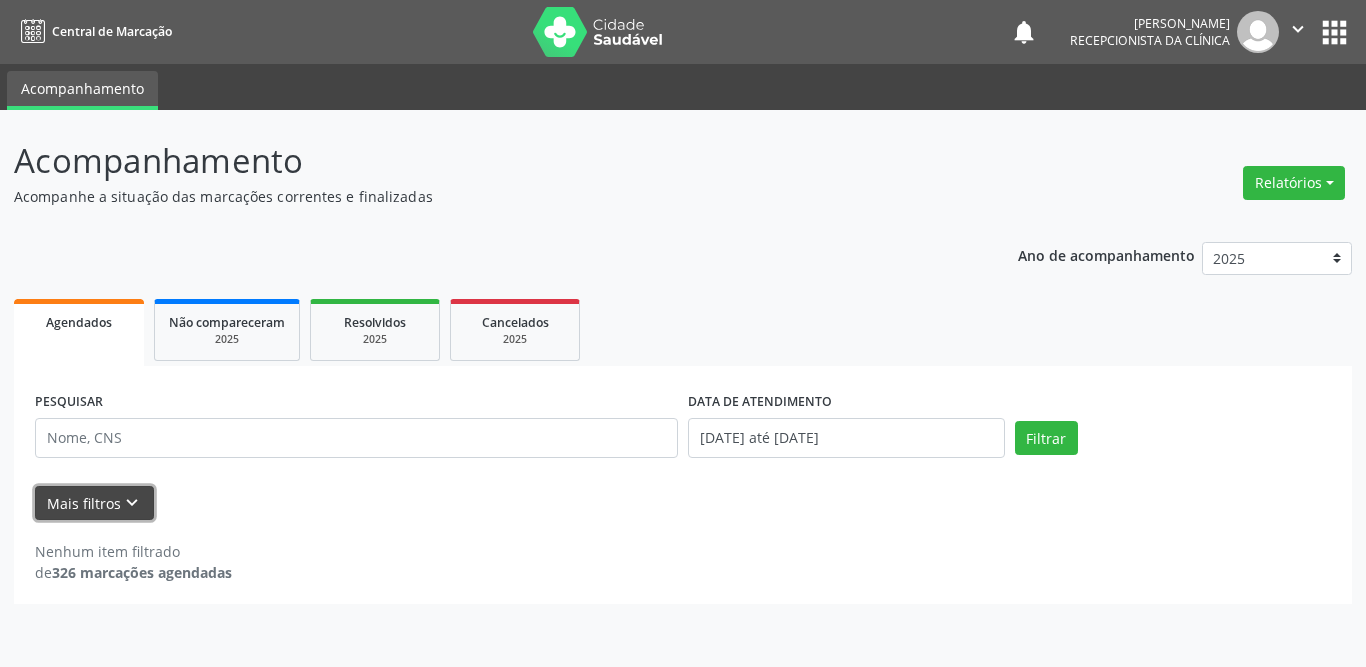 click on "keyboard_arrow_down" at bounding box center (132, 503) 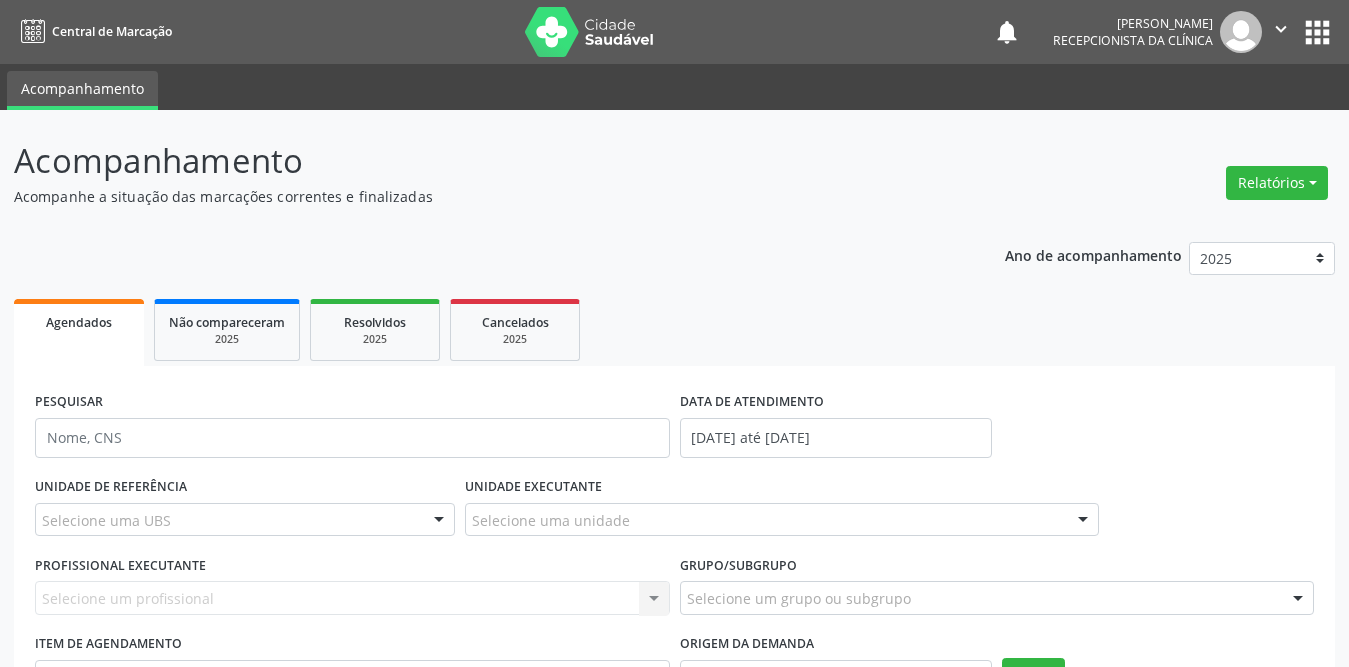 scroll, scrollTop: 187, scrollLeft: 0, axis: vertical 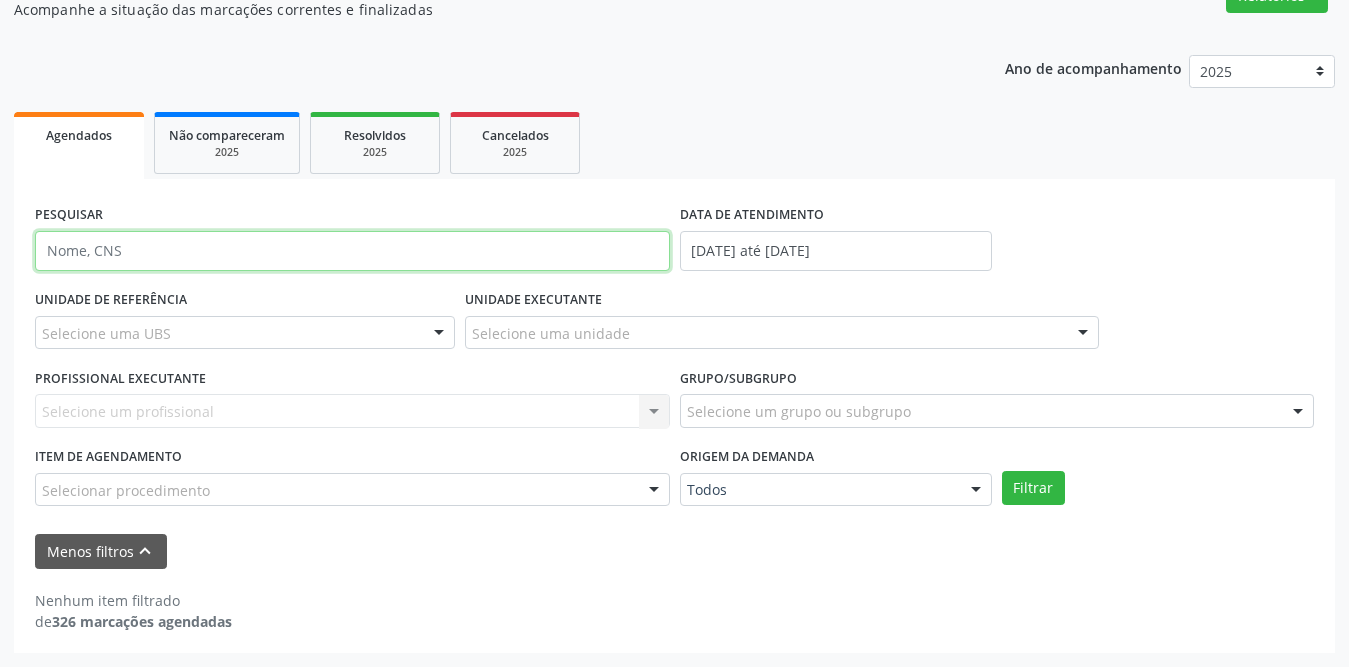 drag, startPoint x: 177, startPoint y: 244, endPoint x: 175, endPoint y: 256, distance: 12.165525 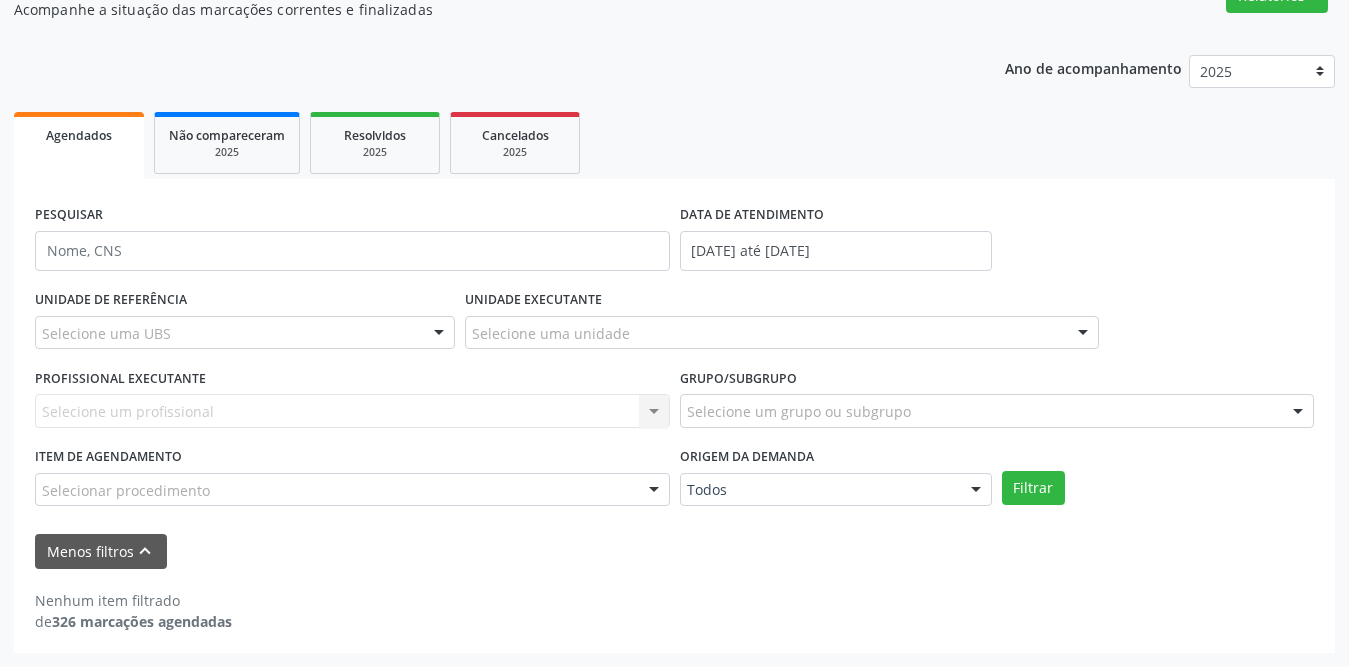 click on "Selecione uma UBS" at bounding box center [245, 333] 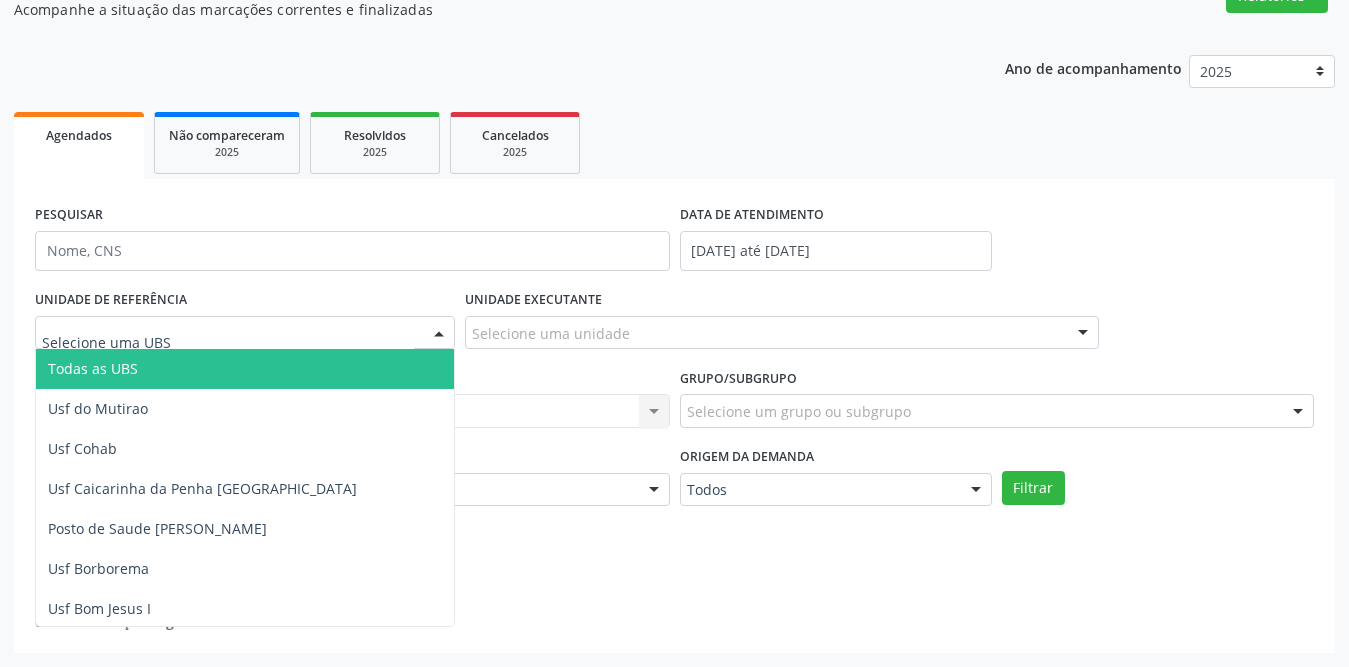 click on "UNIDADE DE REFERÊNCIA
Todas as UBS   Usf do Mutirao   Usf Cohab   Usf Caicarinha da Penha Tauapiranga   Posto de Saude [PERSON_NAME]   Usf Borborema   Usf Bom Jesus I   Usf Ipsep   Usf Sao Cristovao   Usf Santa [PERSON_NAME]   Usf Cagep   Usf Caxixola   Usf Bom Jesus II   Usf Malhada [GEOGRAPHIC_DATA]   Usf [GEOGRAPHIC_DATA]   Usf Varzea Aabb   Usf Ipsep II   Usf Cohab II   Usf Varzinha   Usf Ipa Faz Nova   Usf Centro I   Usf [GEOGRAPHIC_DATA]   Usf Centro II   Usf [GEOGRAPHIC_DATA] [GEOGRAPHIC_DATA]   Posto de Saude Logradouro   Posto de Saude [GEOGRAPHIC_DATA]   Posto de Saude de Juazeirinho   Central Regional de Rede de Frio [GEOGRAPHIC_DATA] [GEOGRAPHIC_DATA]   Rede de [GEOGRAPHIC_DATA] Ao [MEDICAL_DATA] Leitos de Retaguarda Municipal   Posto de [GEOGRAPHIC_DATA] [GEOGRAPHIC_DATA]   Posto de Saude Malhada do Jua   Vigilancia Epidemiologica   Central de Regulacao Medica das Urgencias Serra Talhada [GEOGRAPHIC_DATA] [GEOGRAPHIC_DATA]   [GEOGRAPHIC_DATA] [GEOGRAPHIC_DATA]   3 Grupamento de Bombeiros     Centro de Reabilitacao" at bounding box center (245, 324) 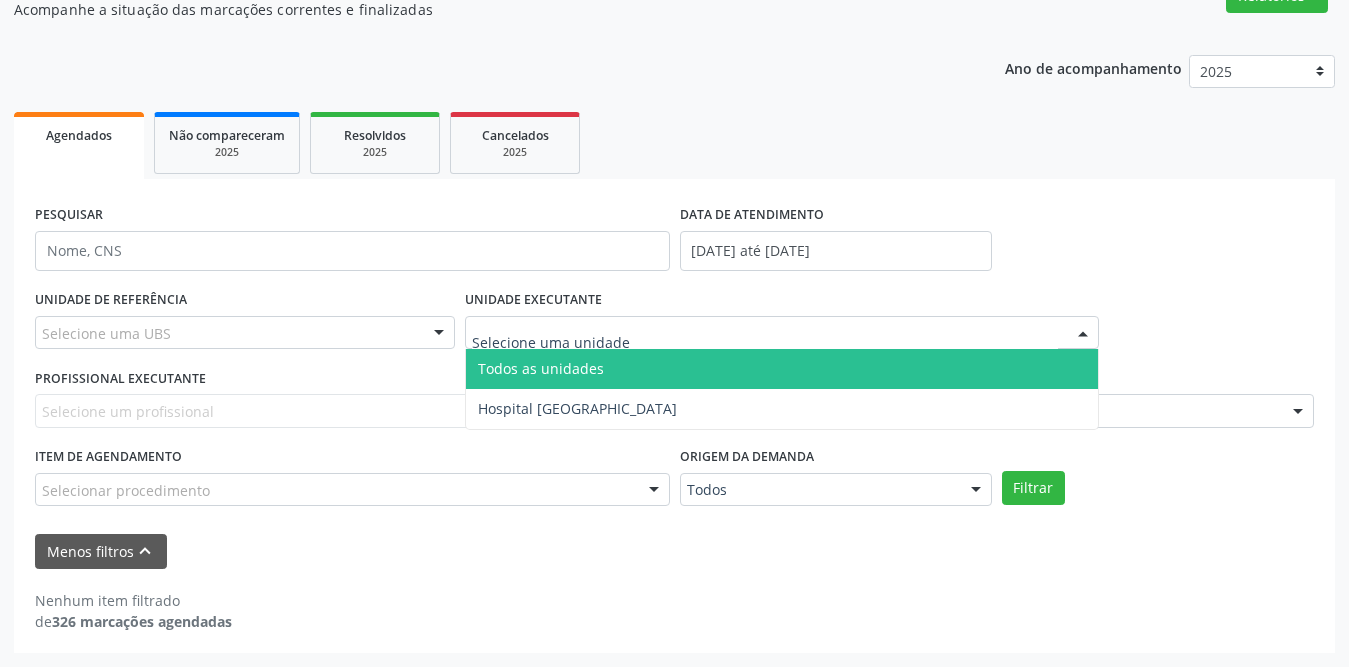 click at bounding box center (782, 333) 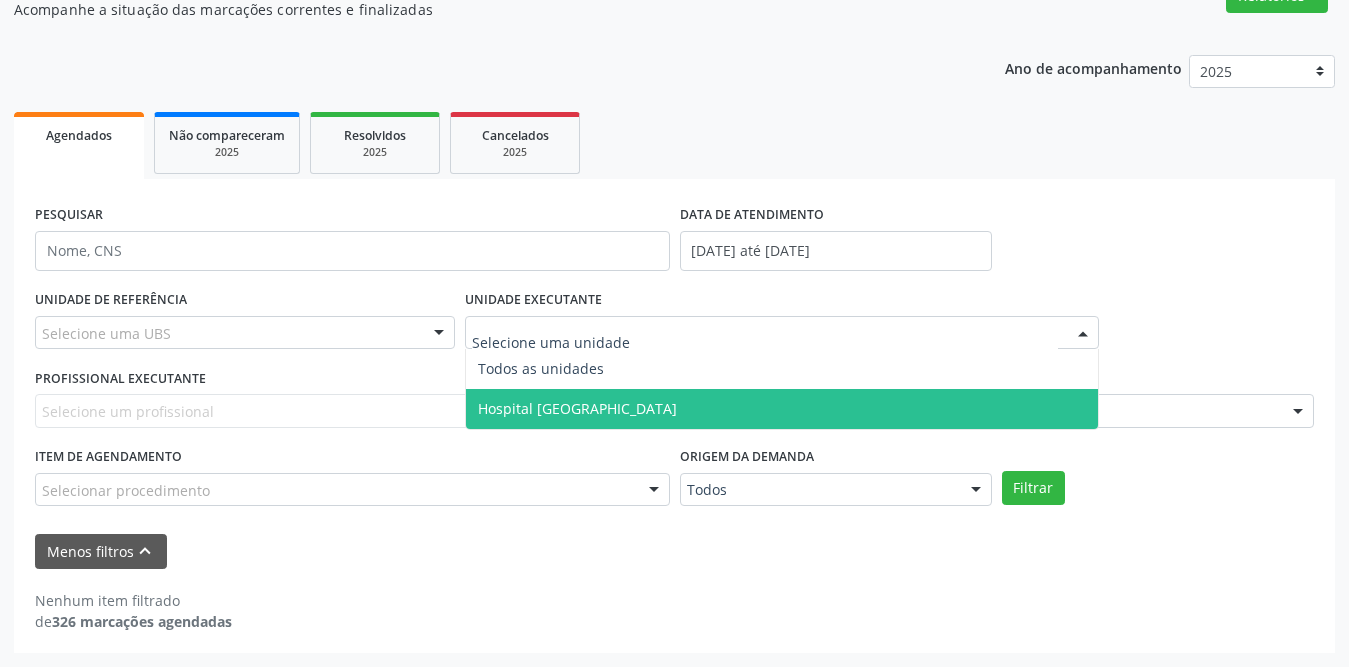 click on "Hospital [GEOGRAPHIC_DATA]" at bounding box center (577, 408) 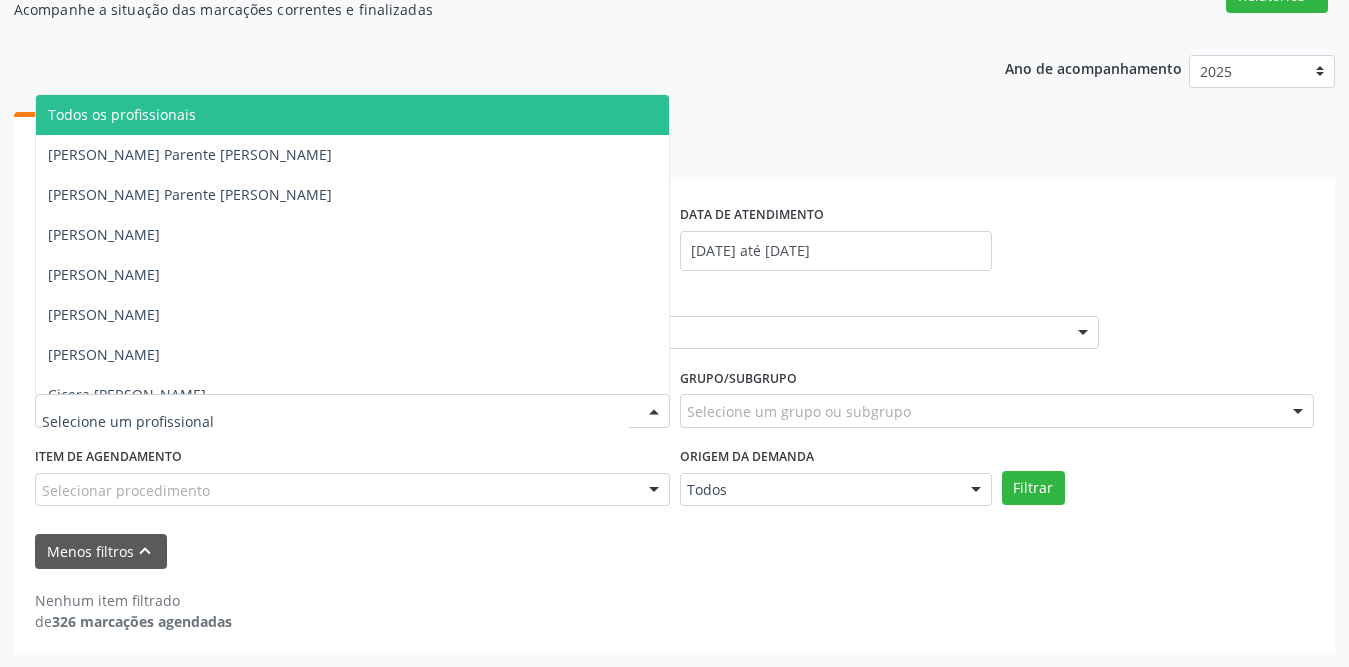 click at bounding box center [352, 411] 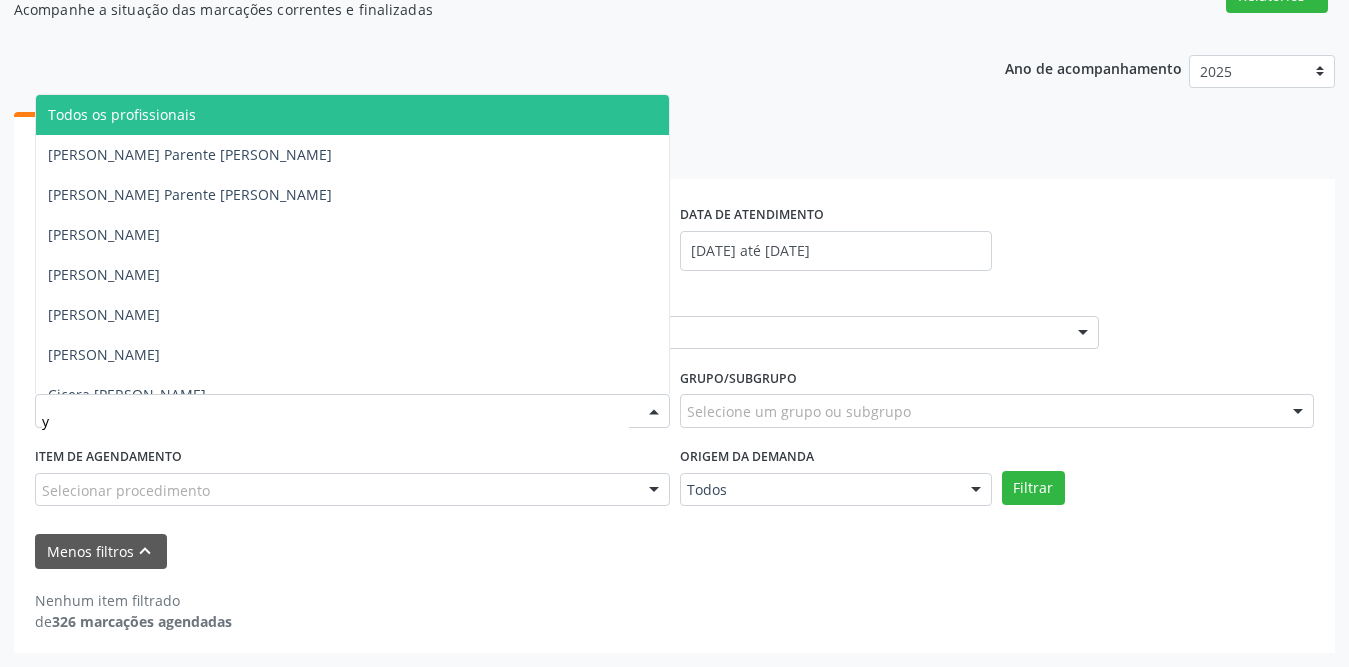 type on "yu" 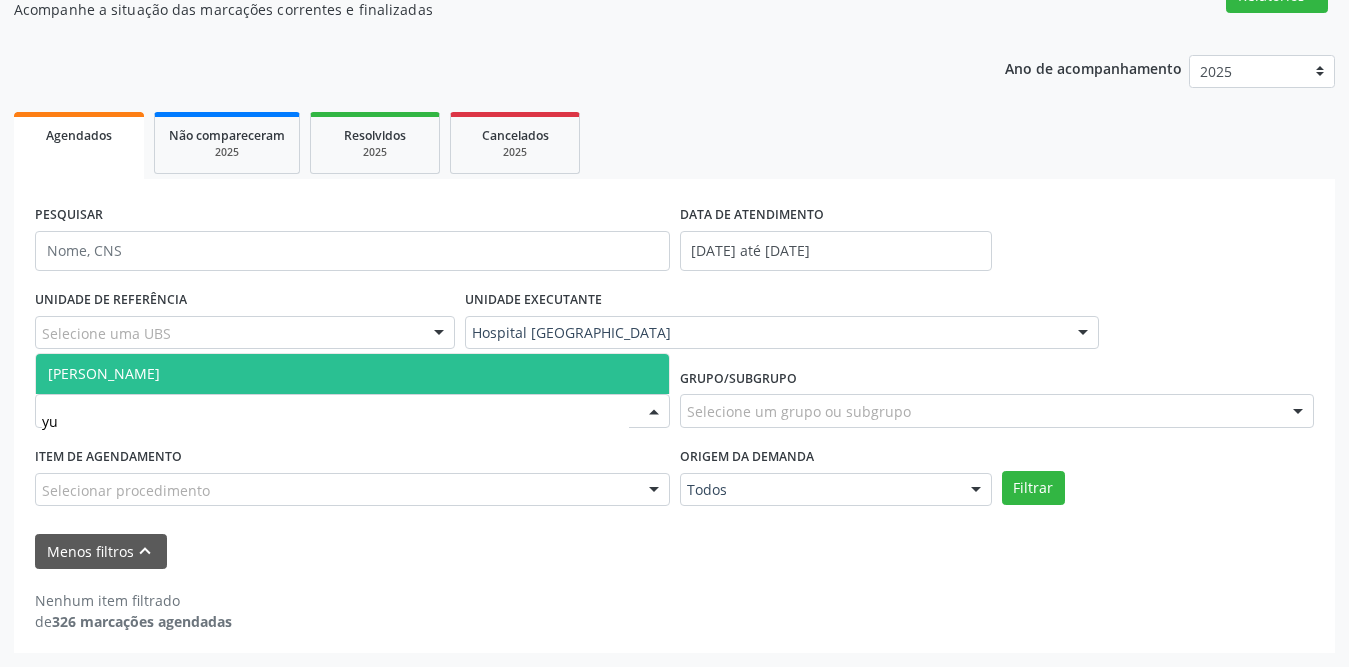 click on "[PERSON_NAME]" at bounding box center (352, 374) 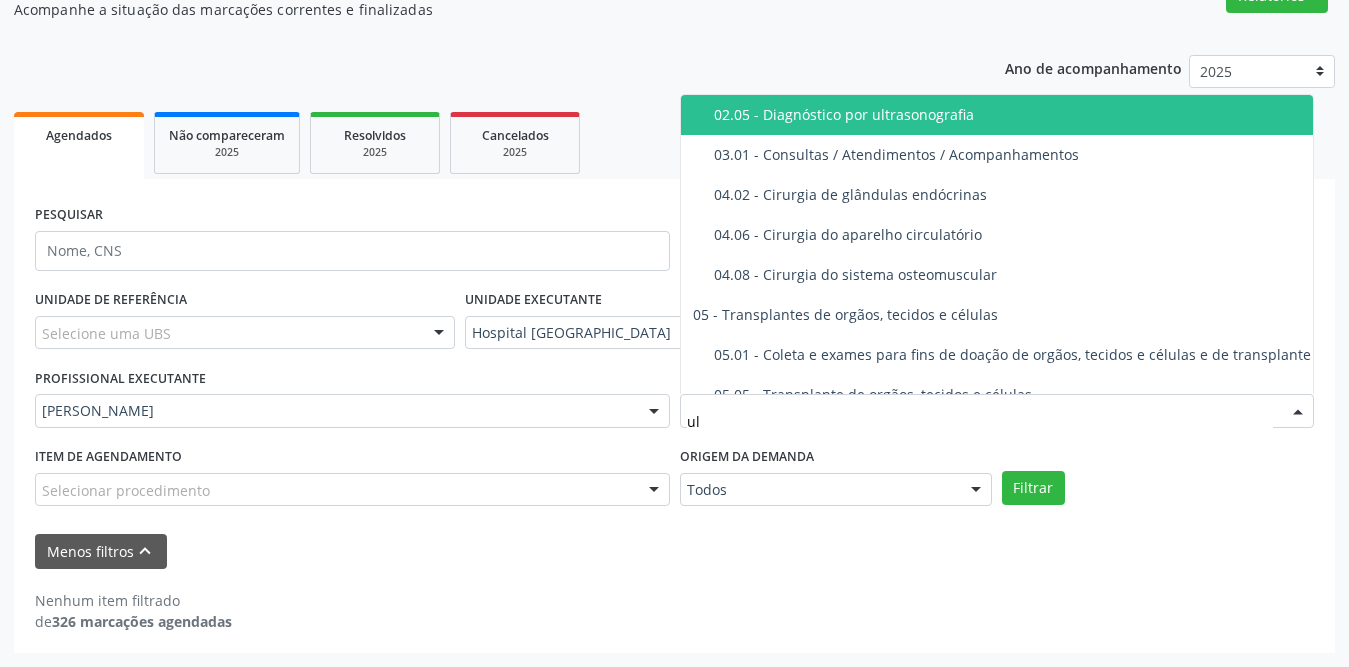 type on "u" 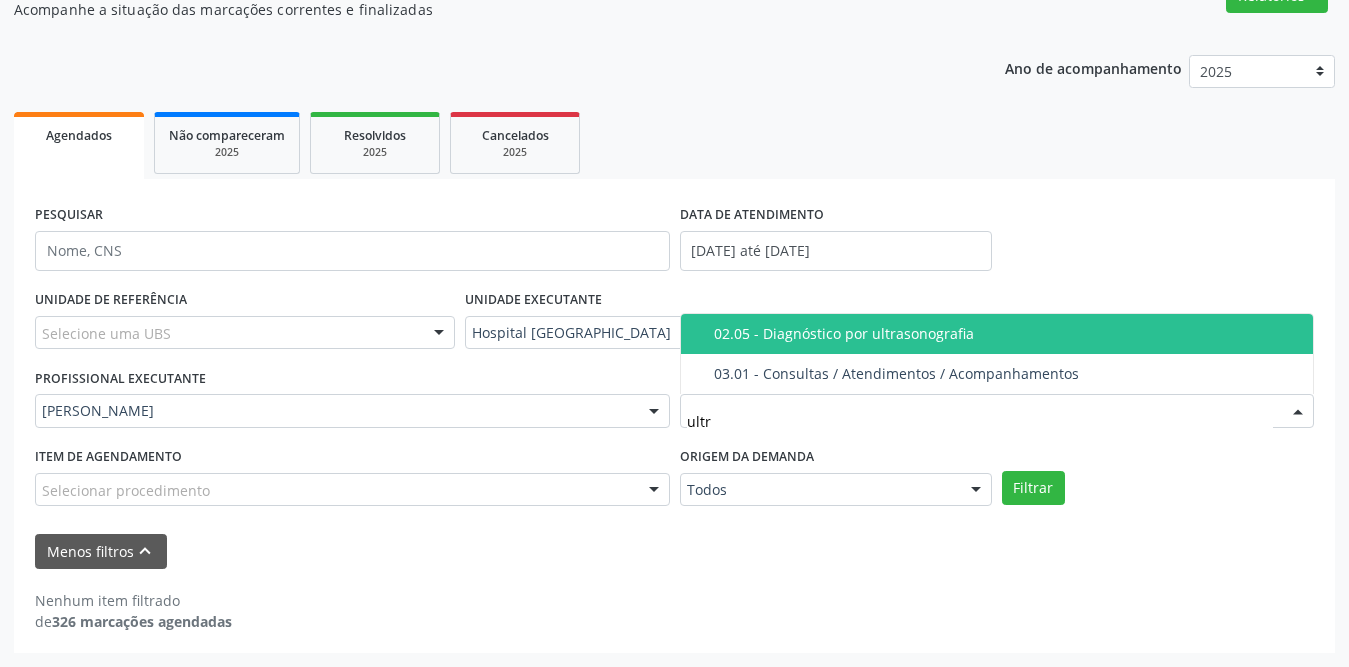 type on "ultra" 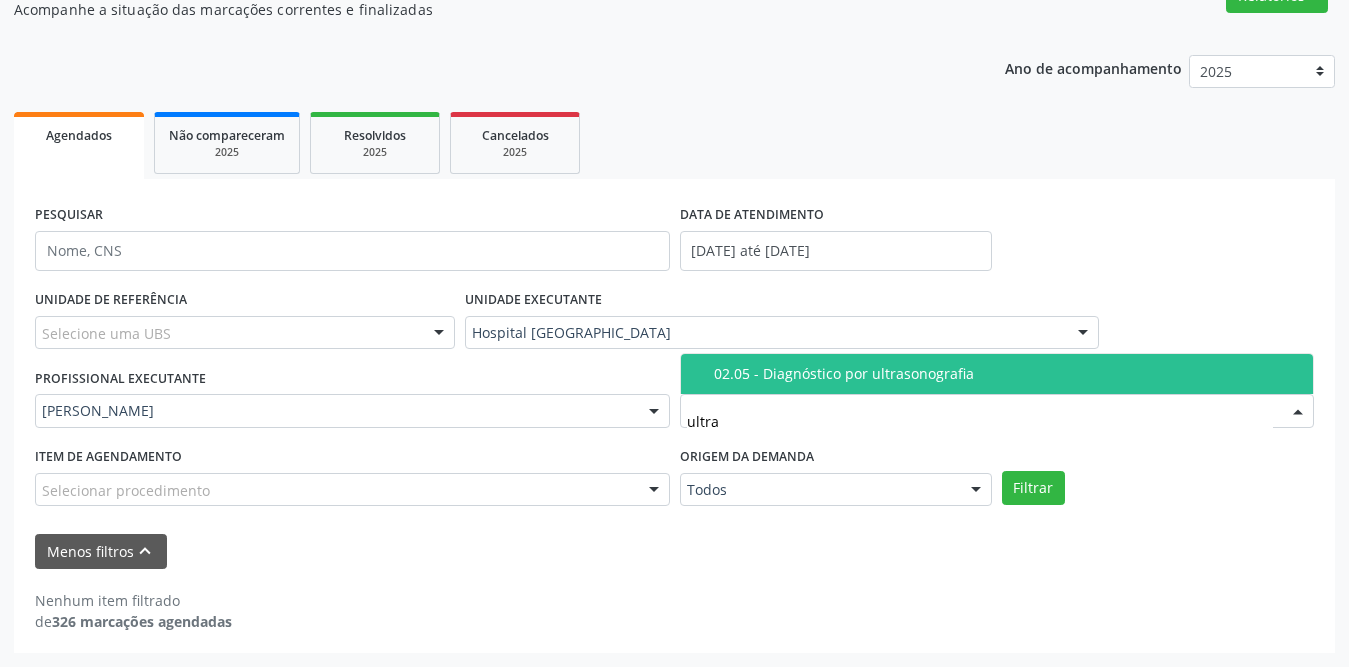 click on "02.05 - Diagnóstico por ultrasonografia" at bounding box center (1008, 374) 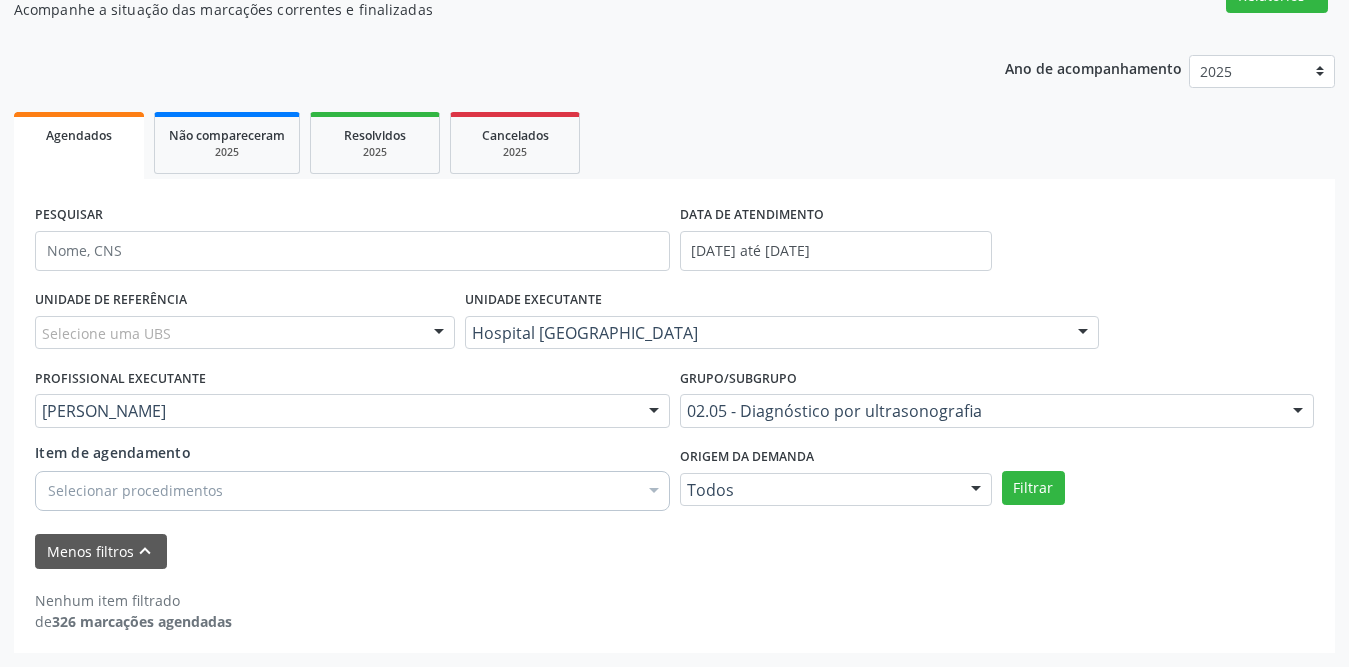 click on "Selecionar procedimentos" at bounding box center [352, 491] 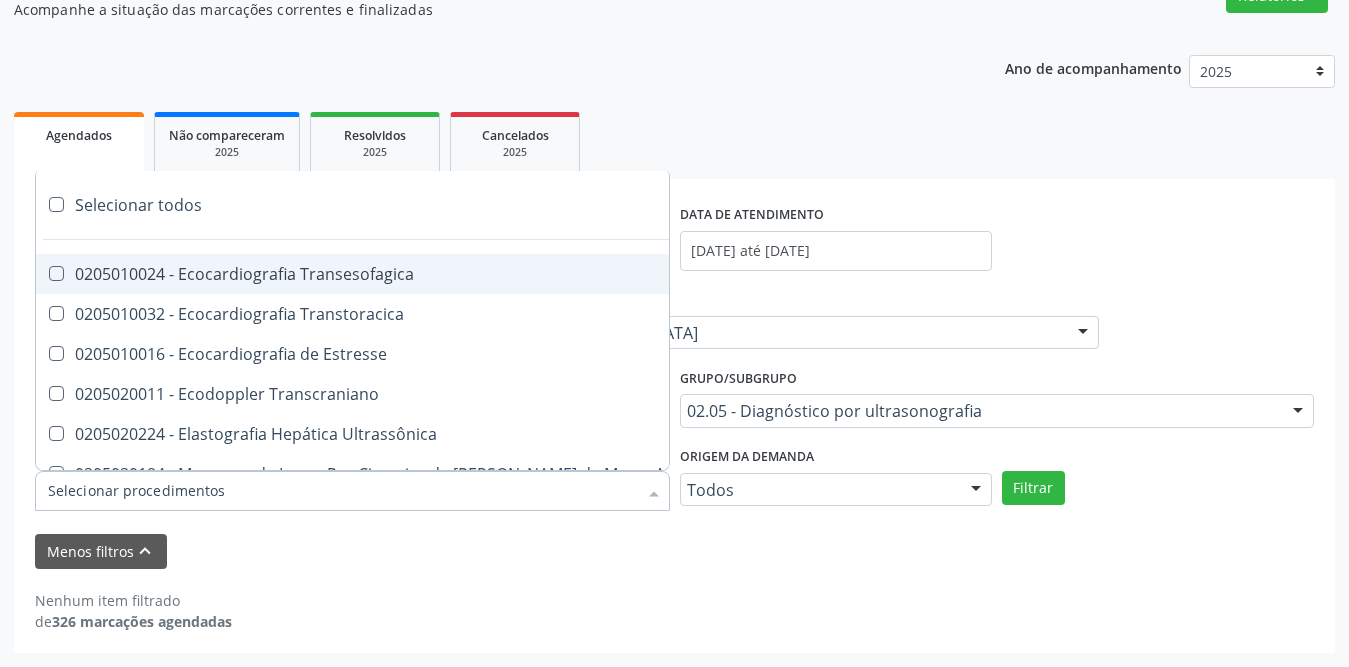 click on "Nenhum item filtrado
de
326 marcações agendadas" at bounding box center [674, 600] 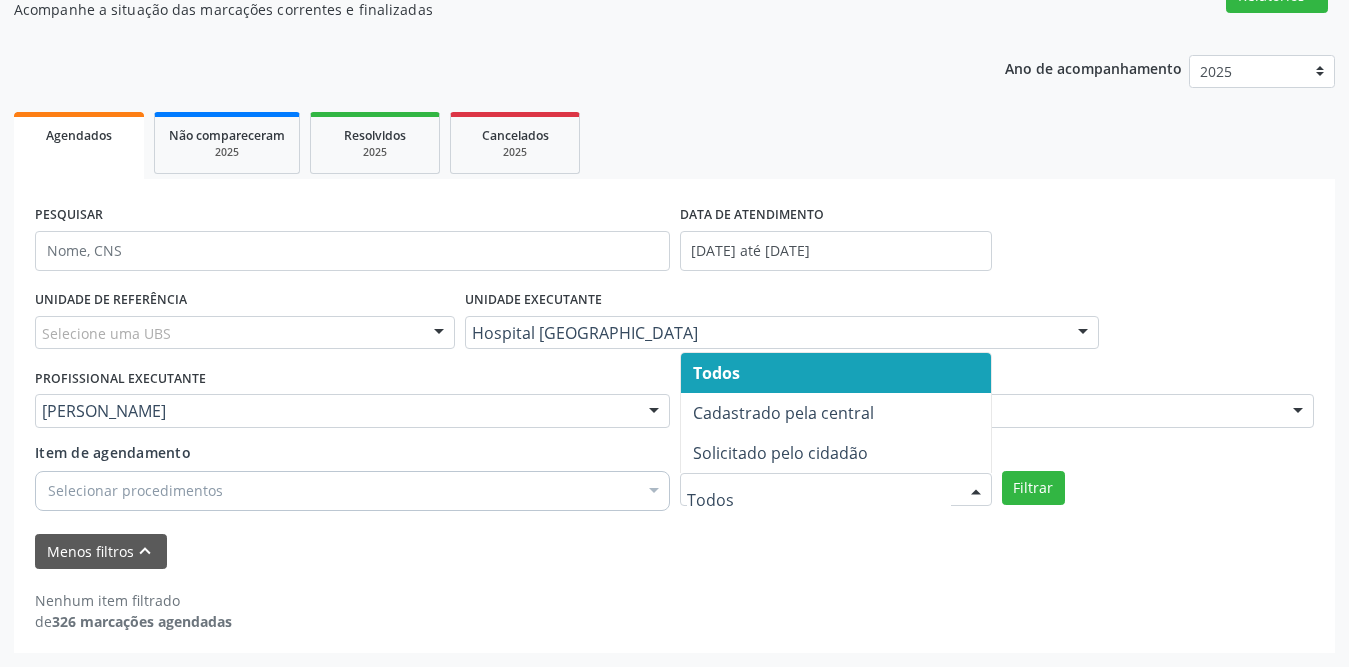 click at bounding box center [836, 490] 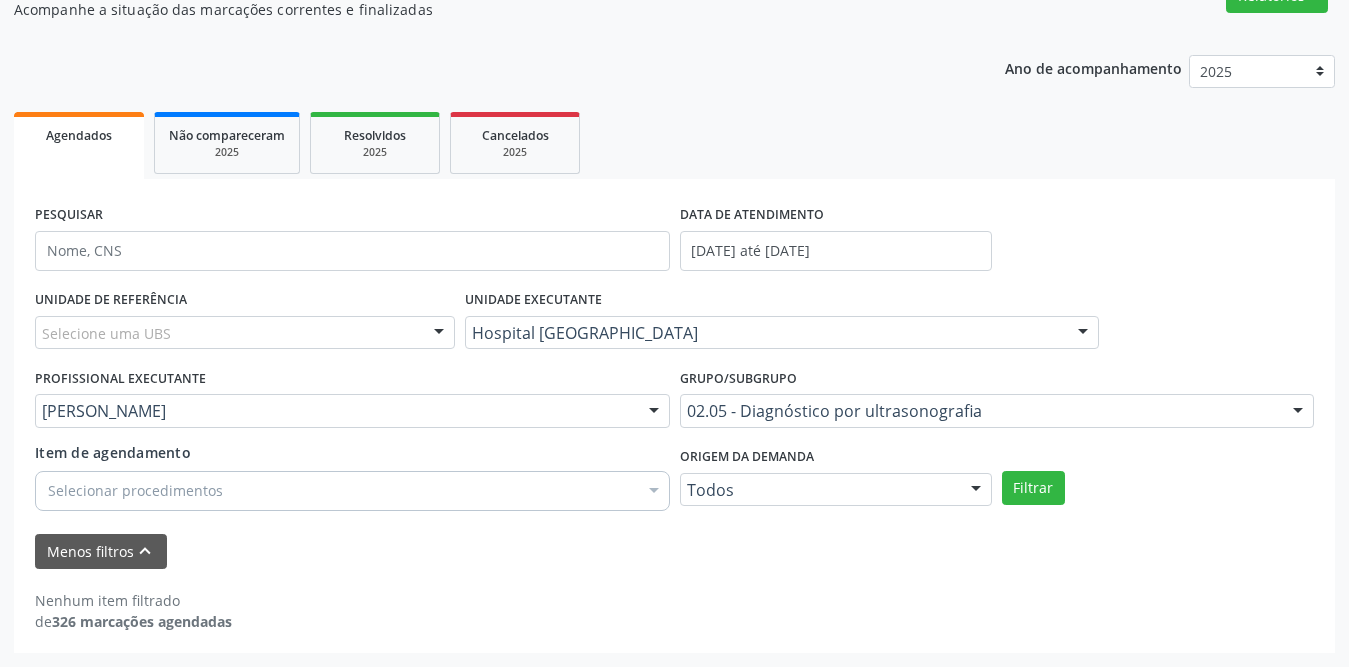 click on "Menos filtros
keyboard_arrow_up" at bounding box center (674, 551) 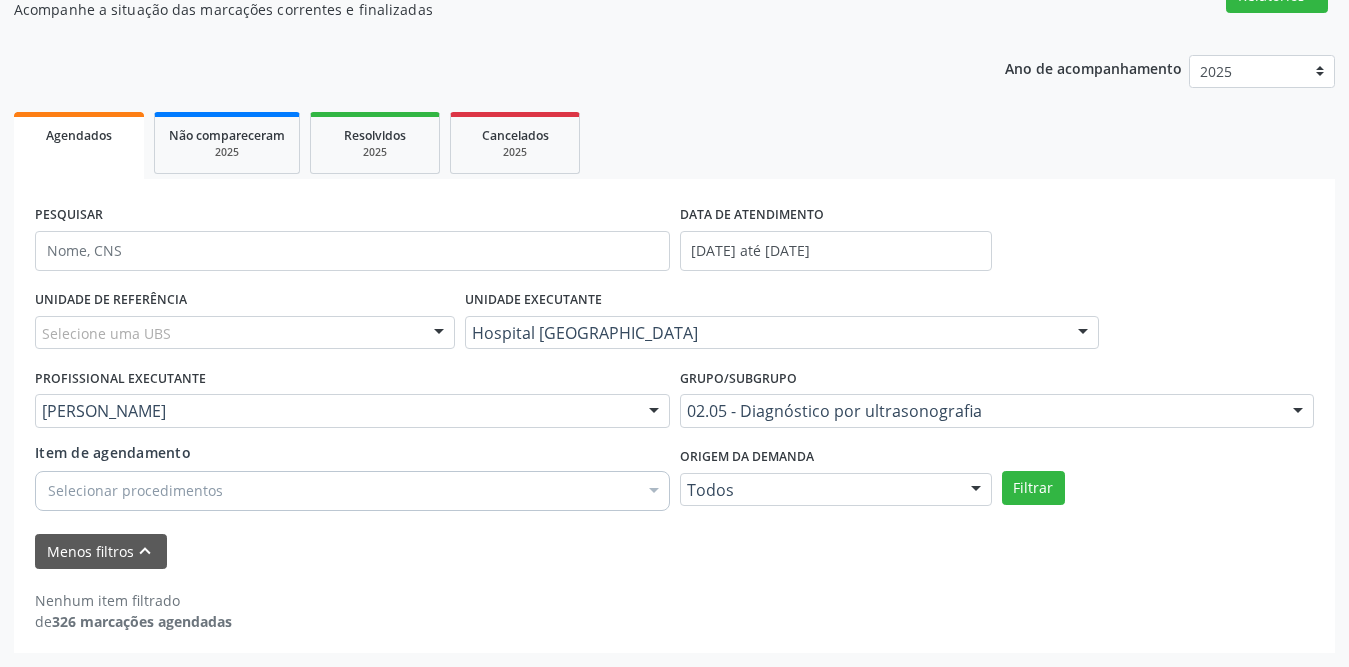 click on "Nenhum item filtrado
de
326 marcações agendadas" at bounding box center (674, 600) 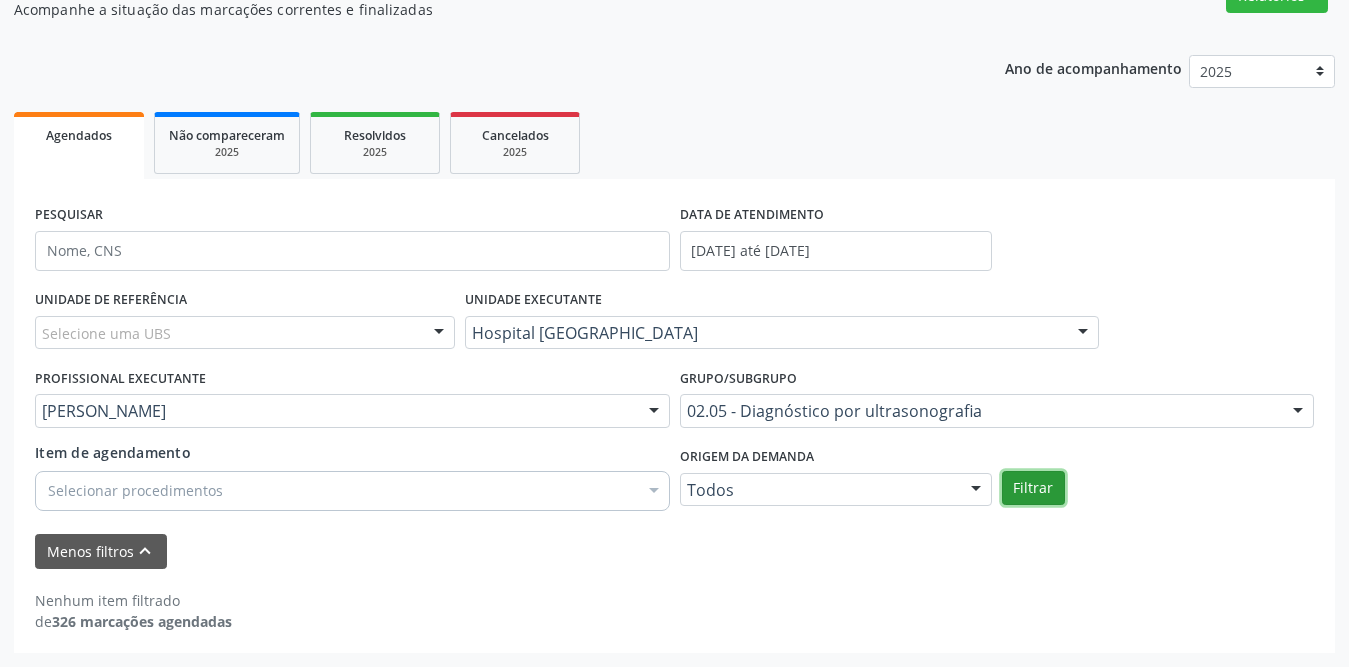 click on "Filtrar" at bounding box center (1033, 488) 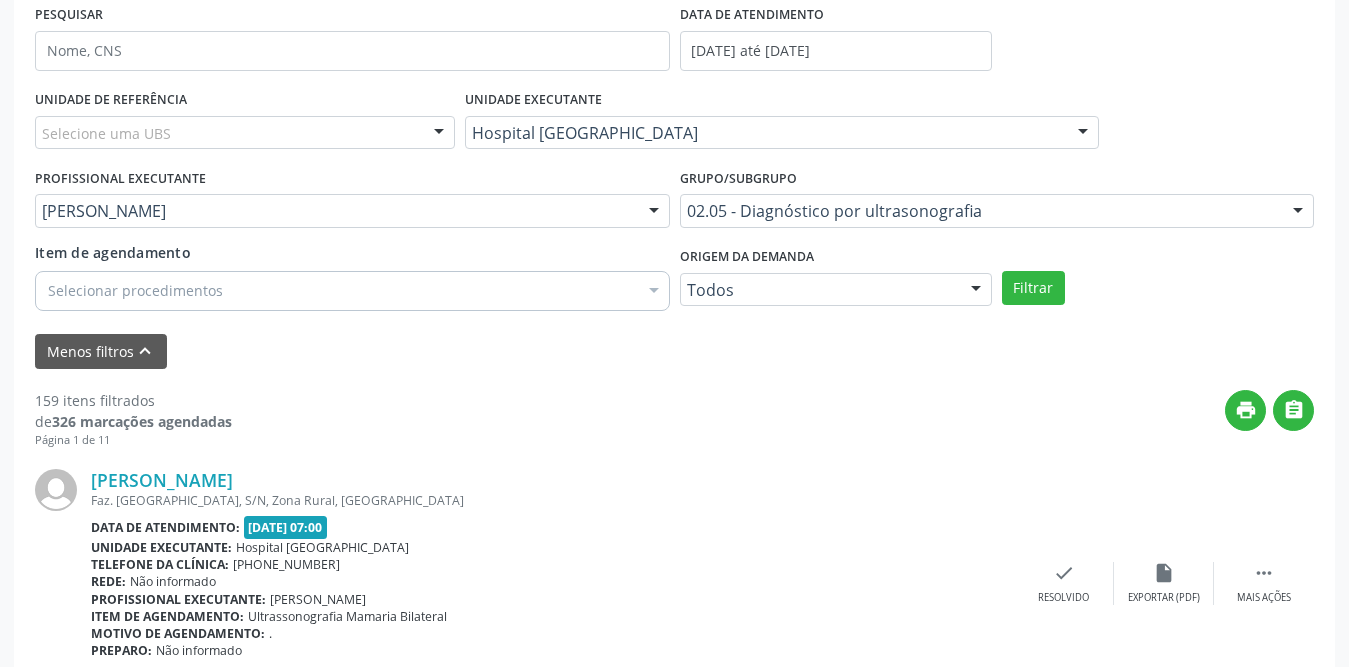 scroll, scrollTop: 487, scrollLeft: 0, axis: vertical 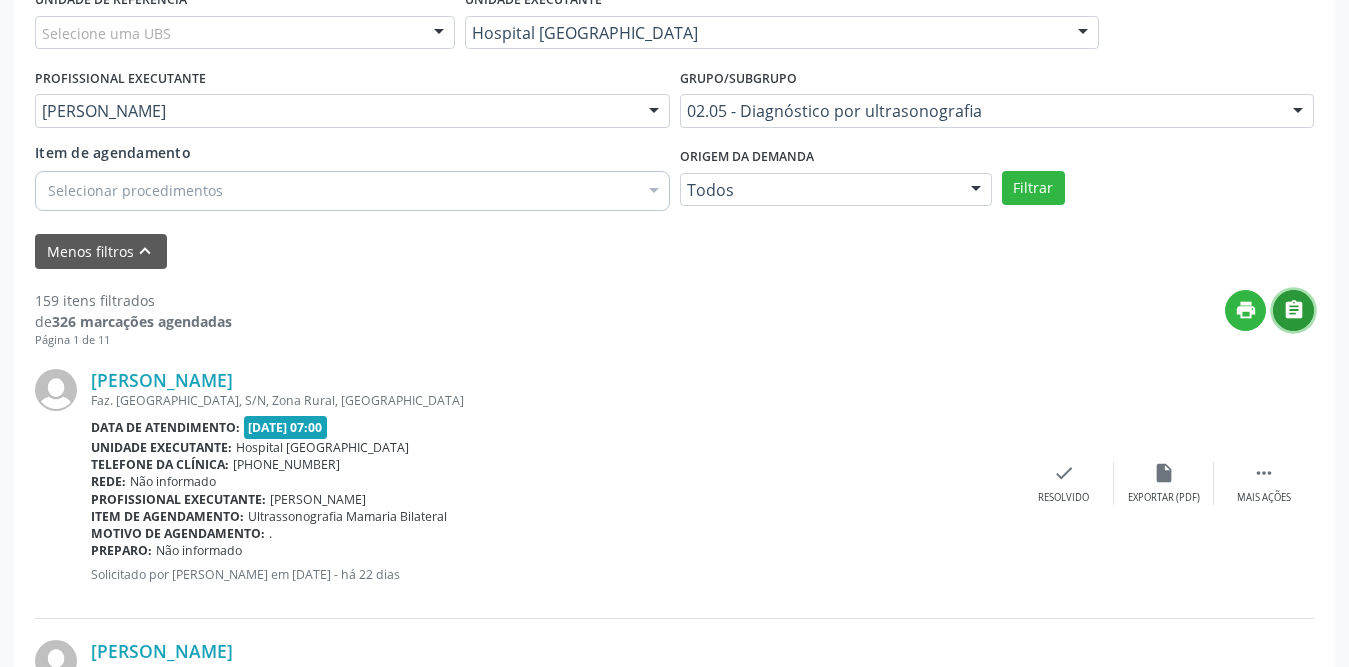 click on "" at bounding box center [1294, 310] 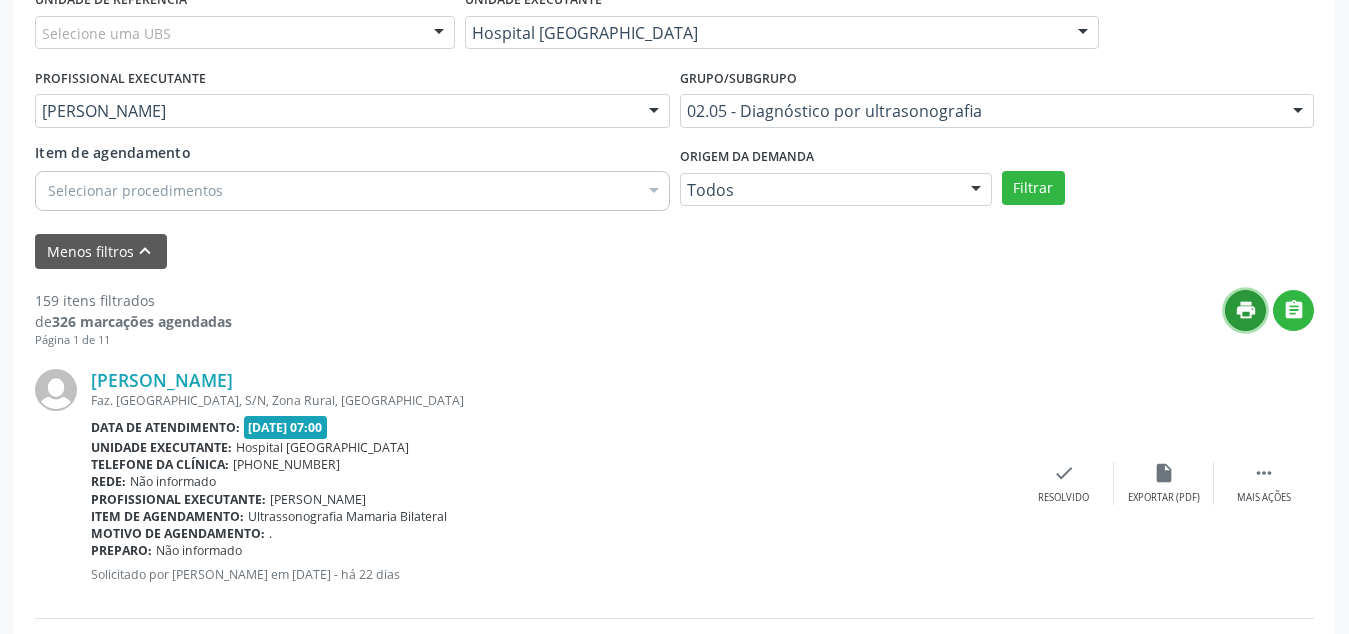 click on "print" at bounding box center [1246, 310] 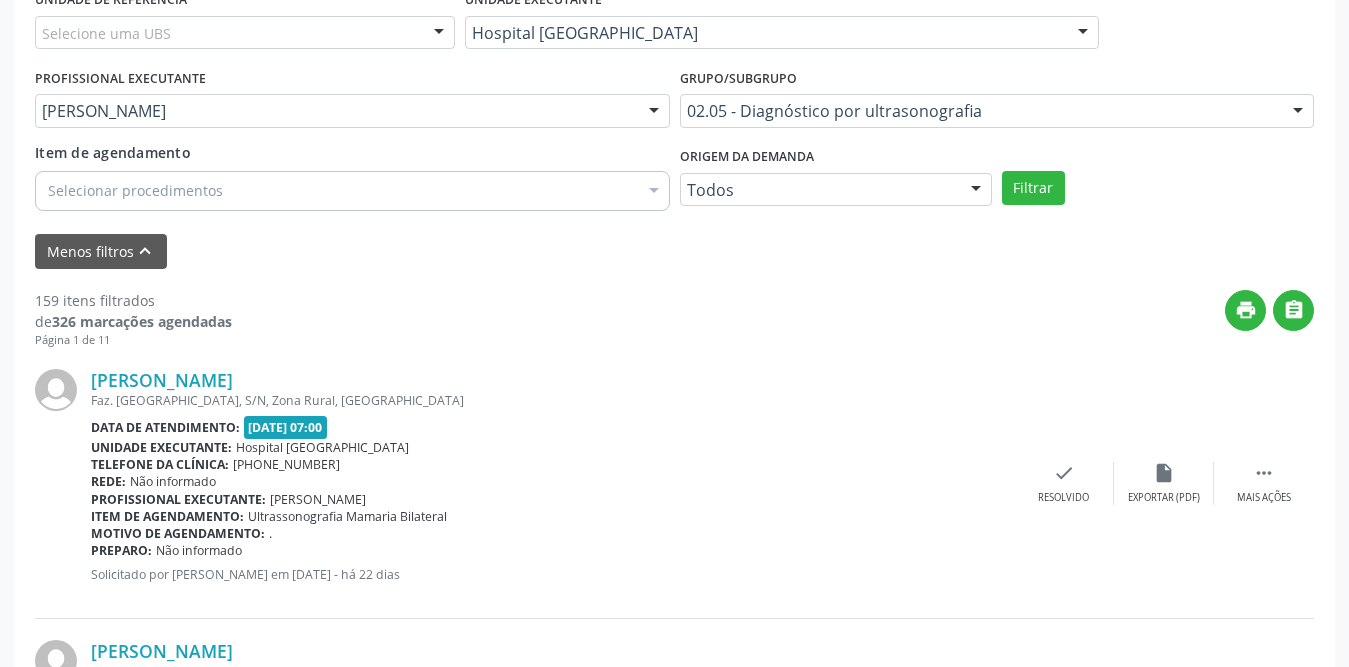 click on "print   " at bounding box center (773, 319) 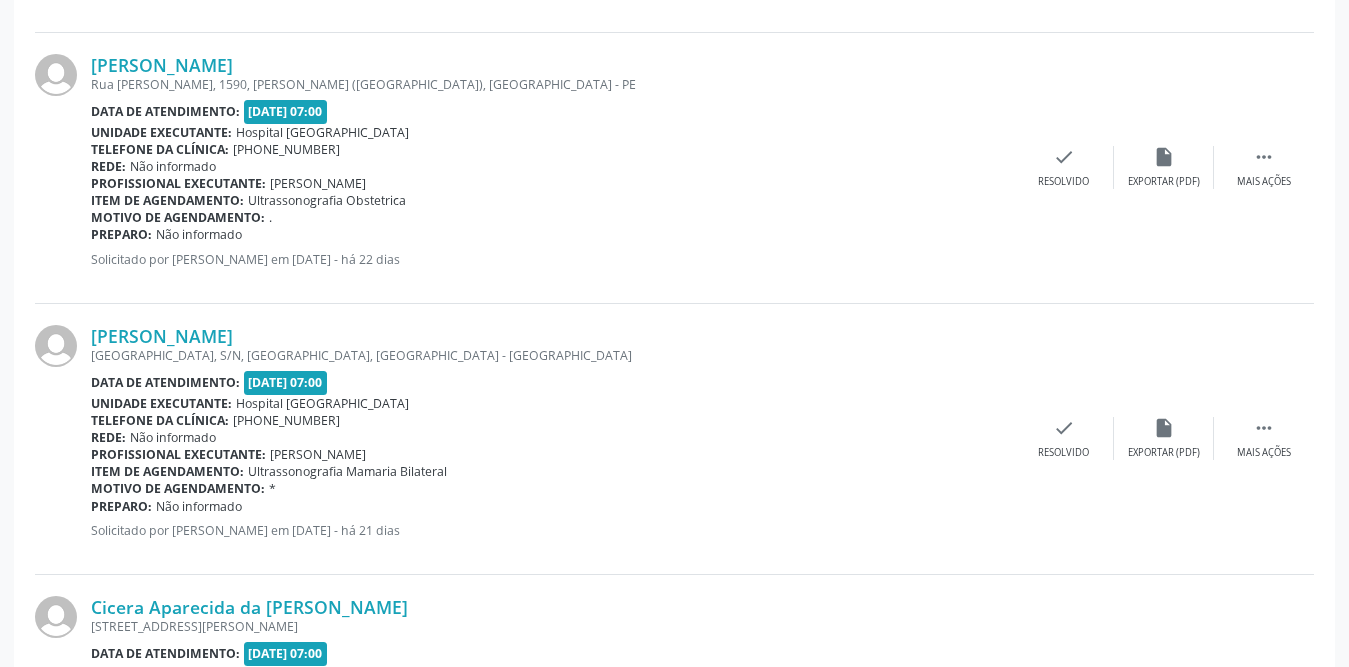 scroll, scrollTop: 2087, scrollLeft: 0, axis: vertical 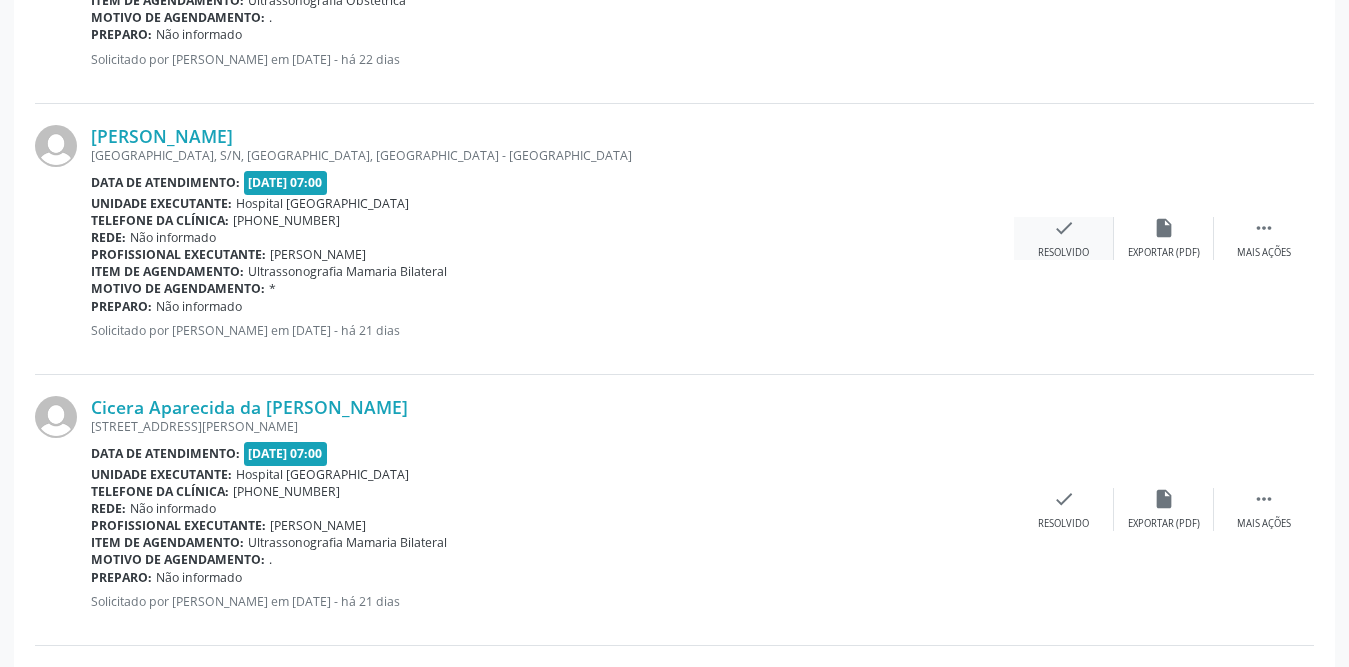 click on "check
Resolvido" at bounding box center (1064, 238) 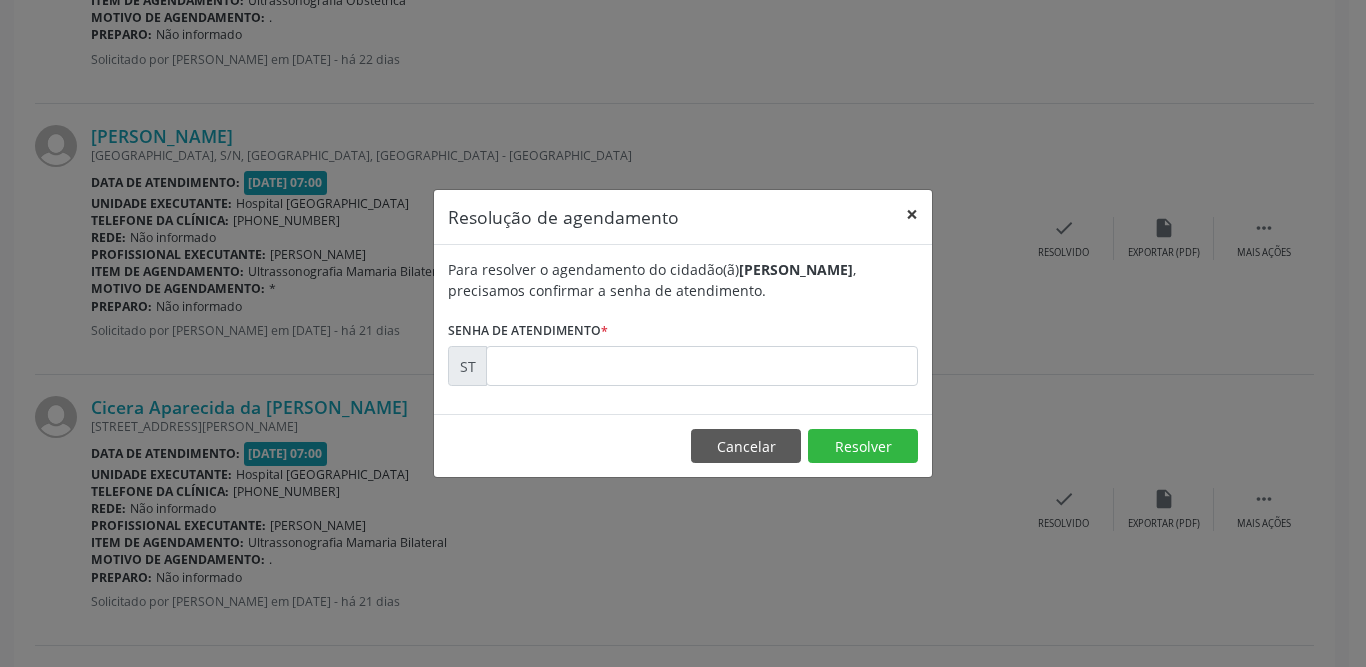 click on "×" at bounding box center (912, 214) 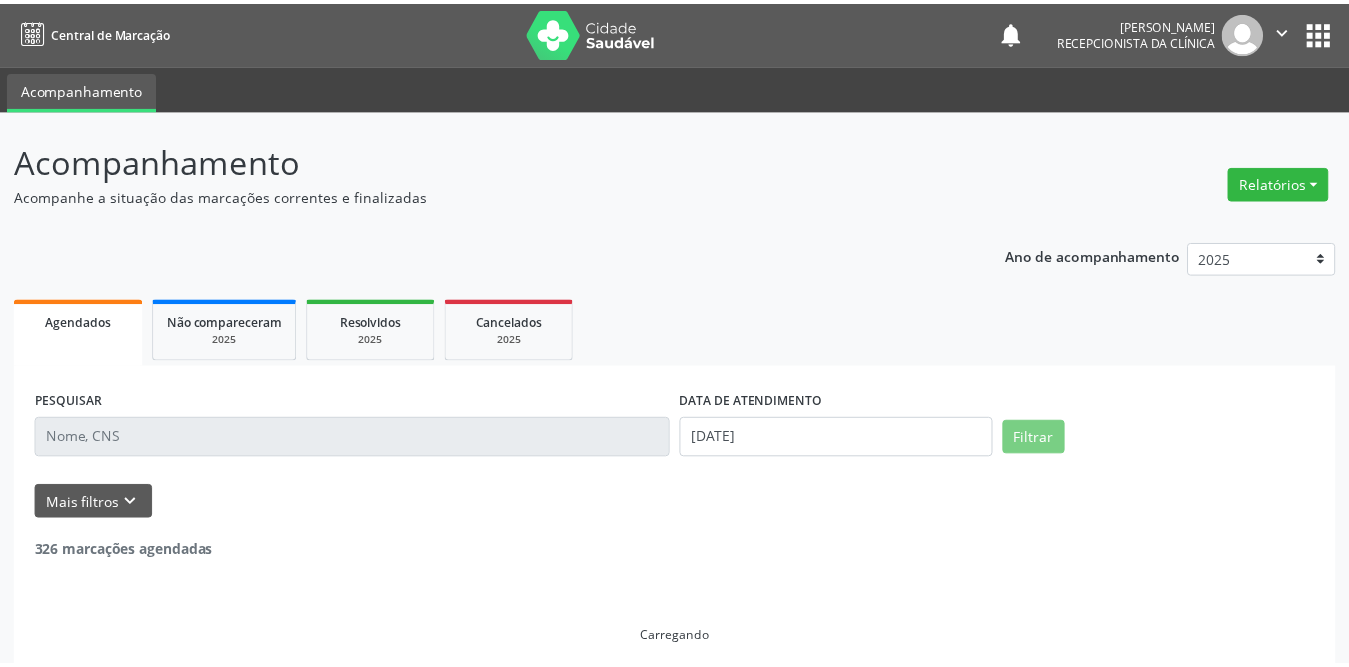 scroll, scrollTop: 0, scrollLeft: 0, axis: both 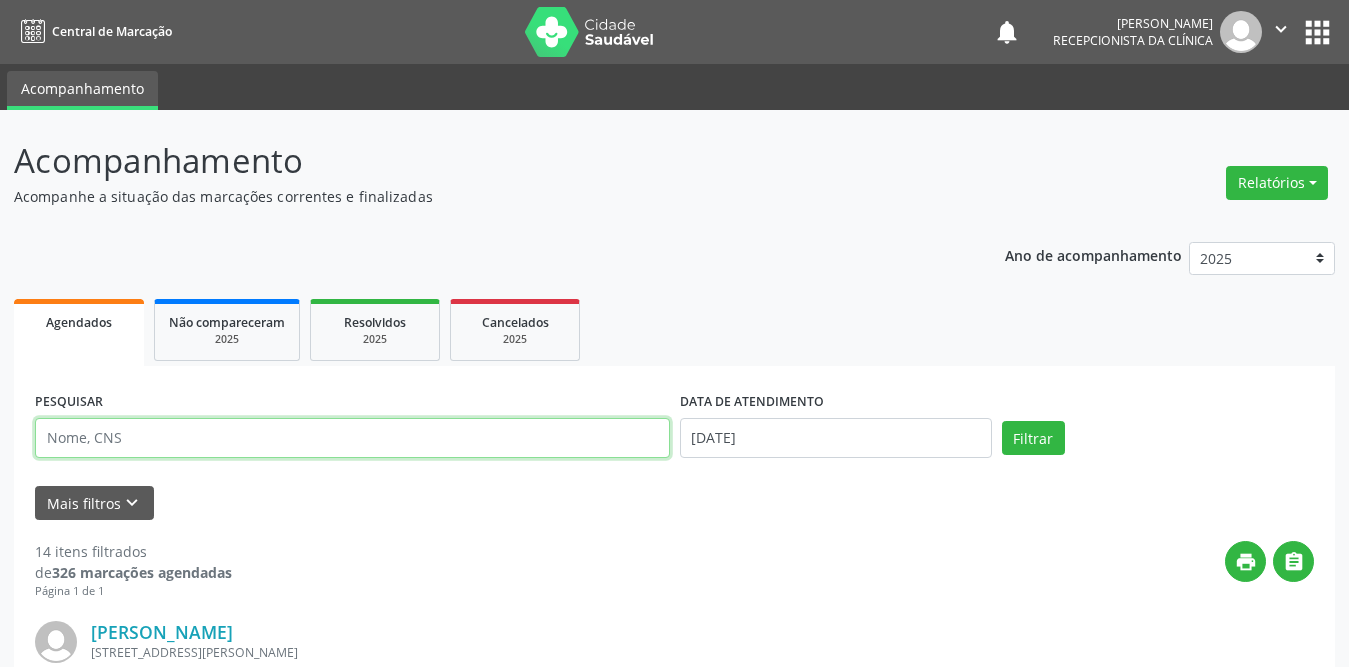 click at bounding box center [352, 438] 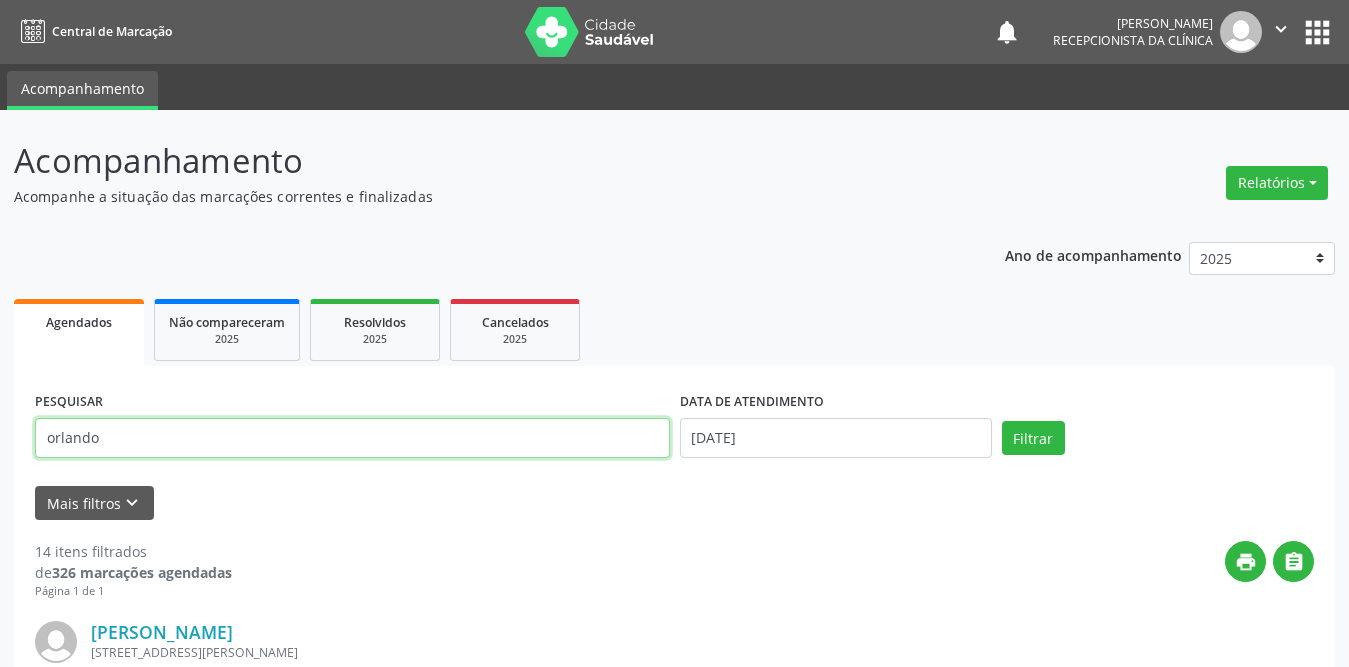 type on "orlando" 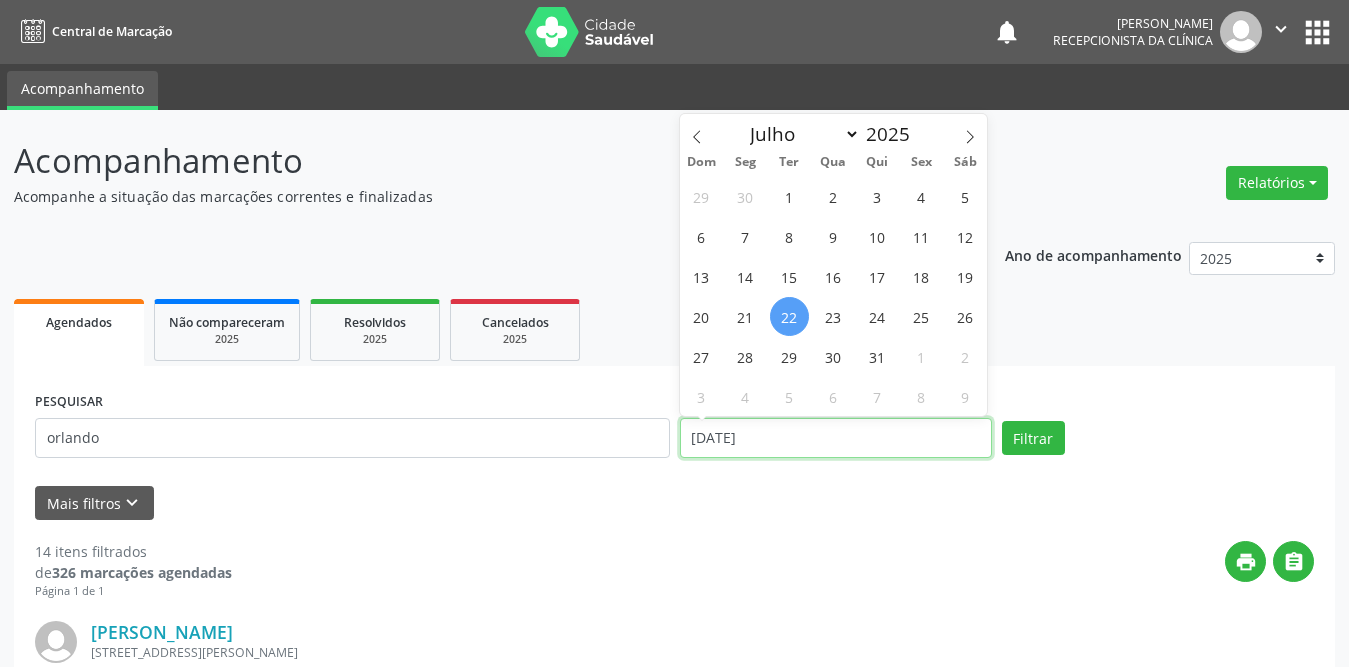 click on "22/07/2025" at bounding box center (836, 438) 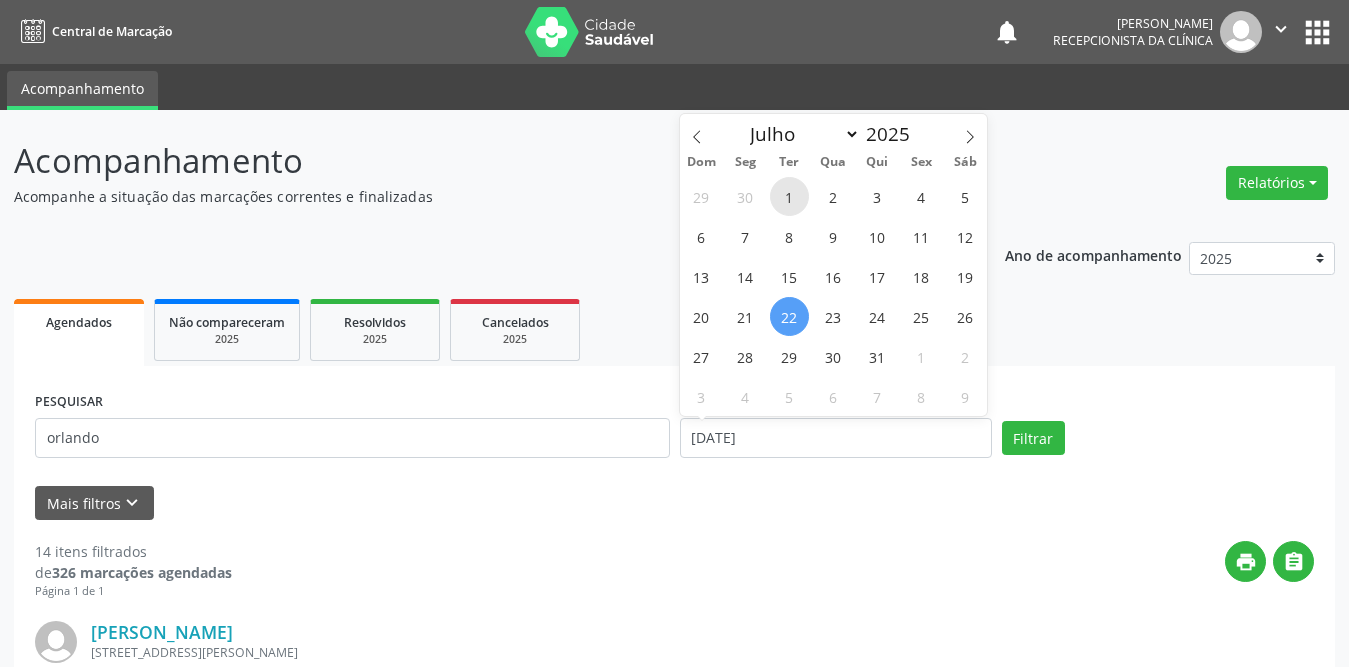 click on "1" at bounding box center (789, 196) 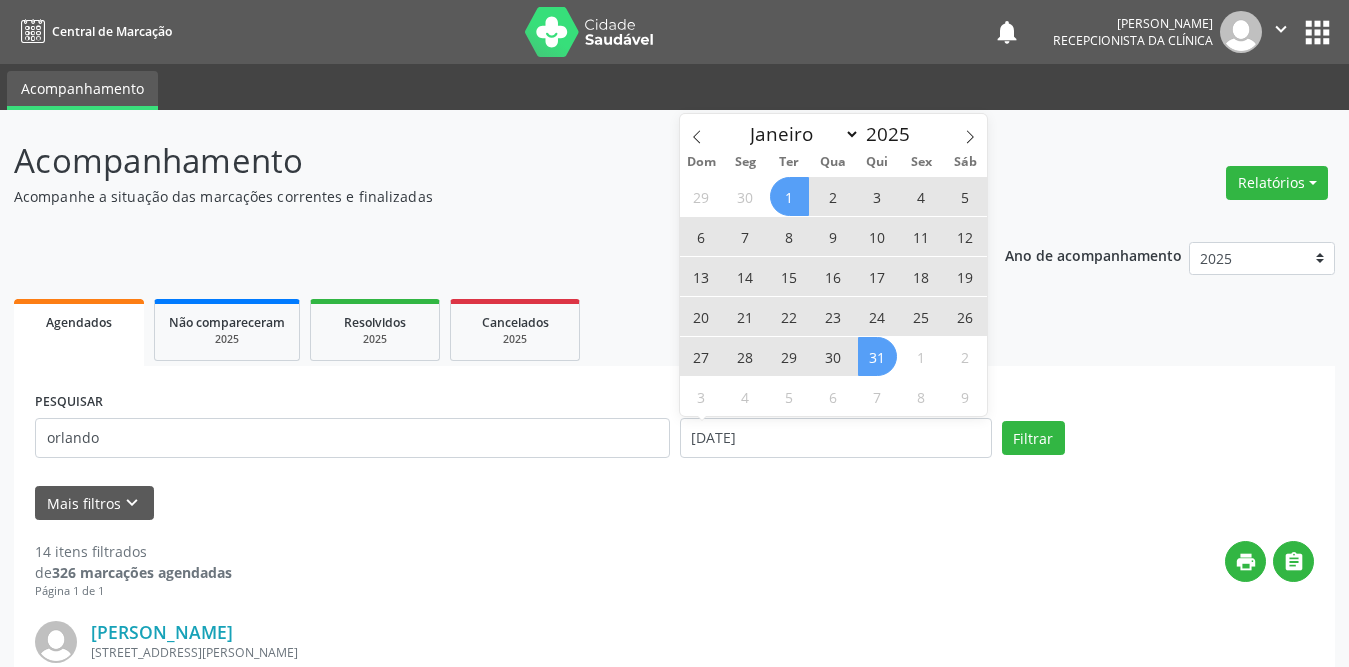 click on "31" at bounding box center [877, 356] 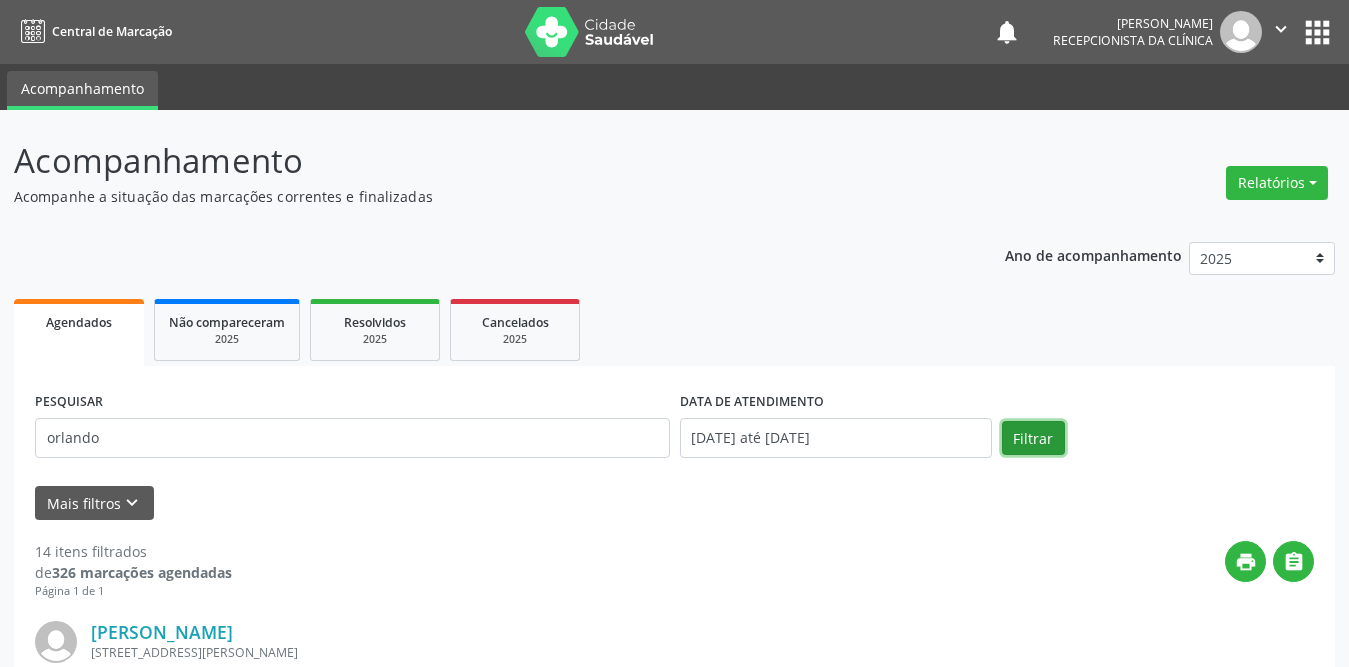 click on "Filtrar" at bounding box center (1033, 438) 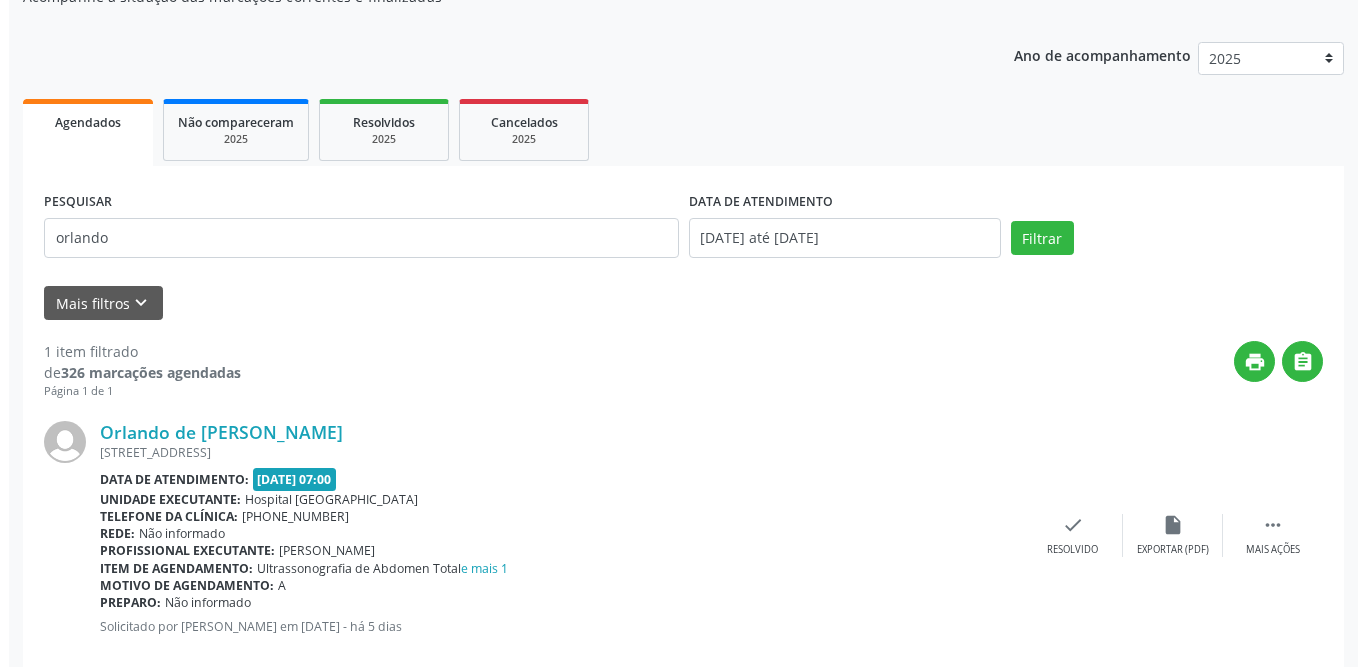 scroll, scrollTop: 238, scrollLeft: 0, axis: vertical 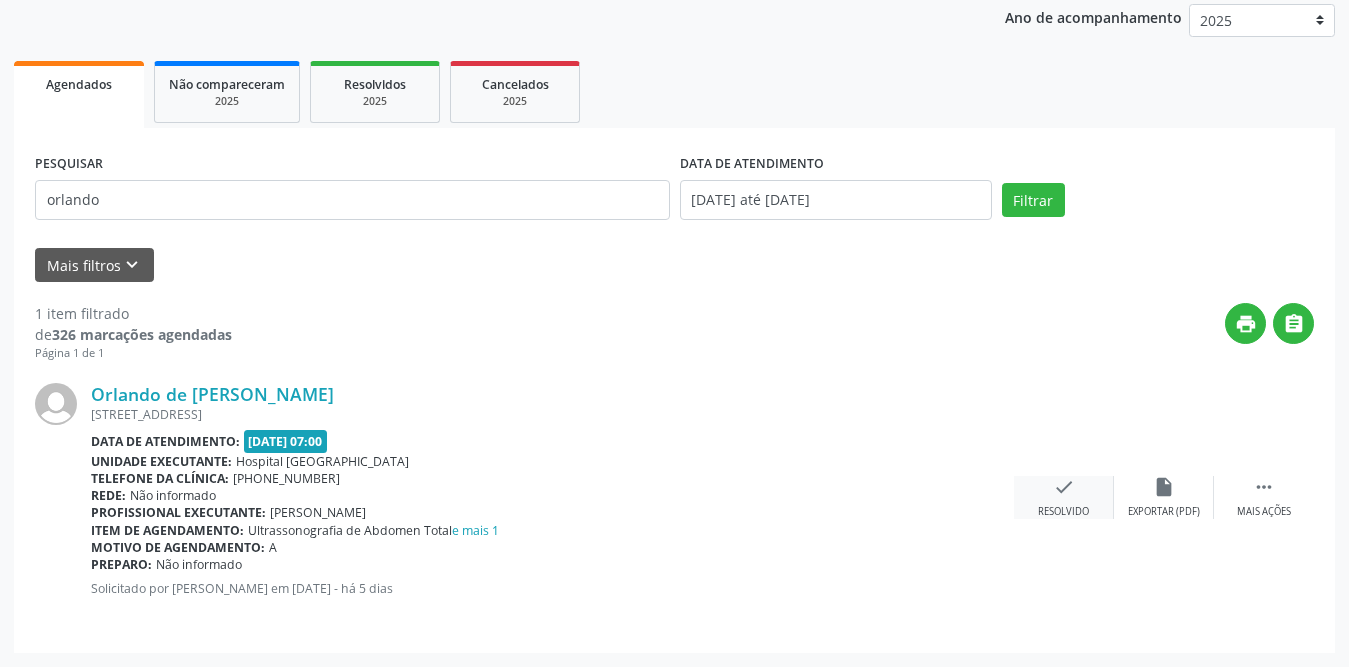 click on "check
Resolvido" at bounding box center (1064, 497) 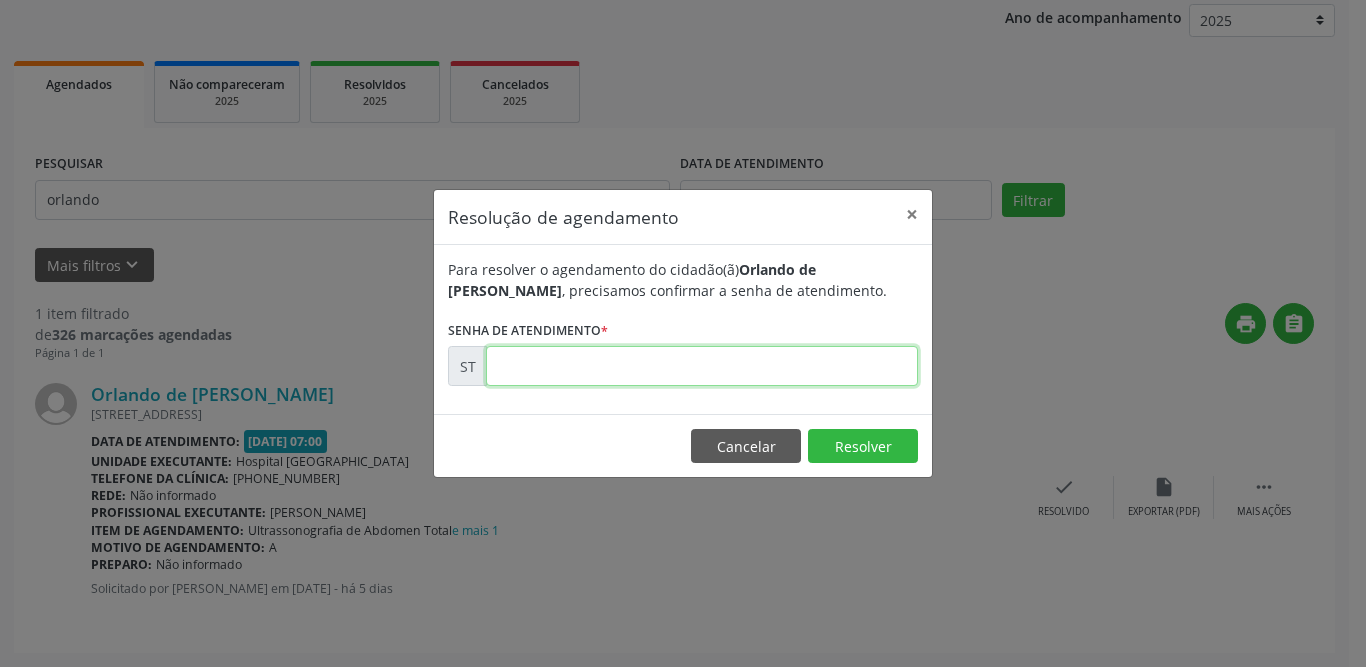 click at bounding box center (702, 366) 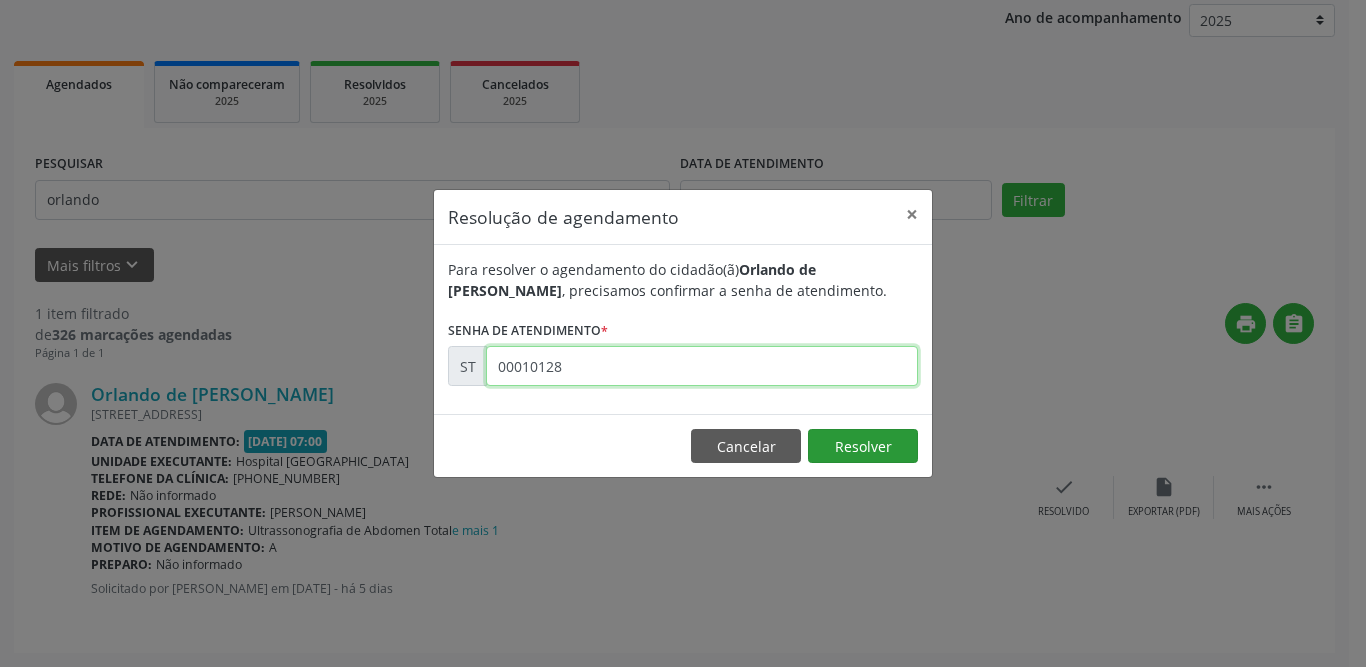 type on "00010128" 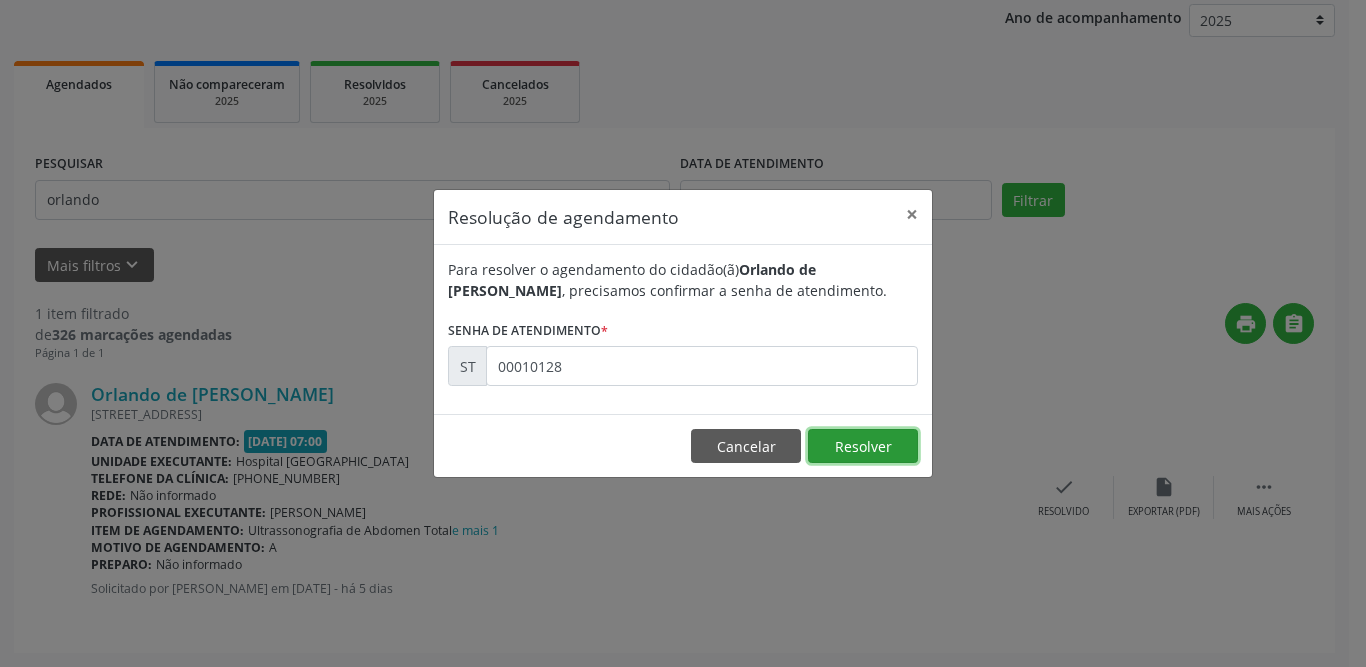 click on "Resolver" at bounding box center [863, 446] 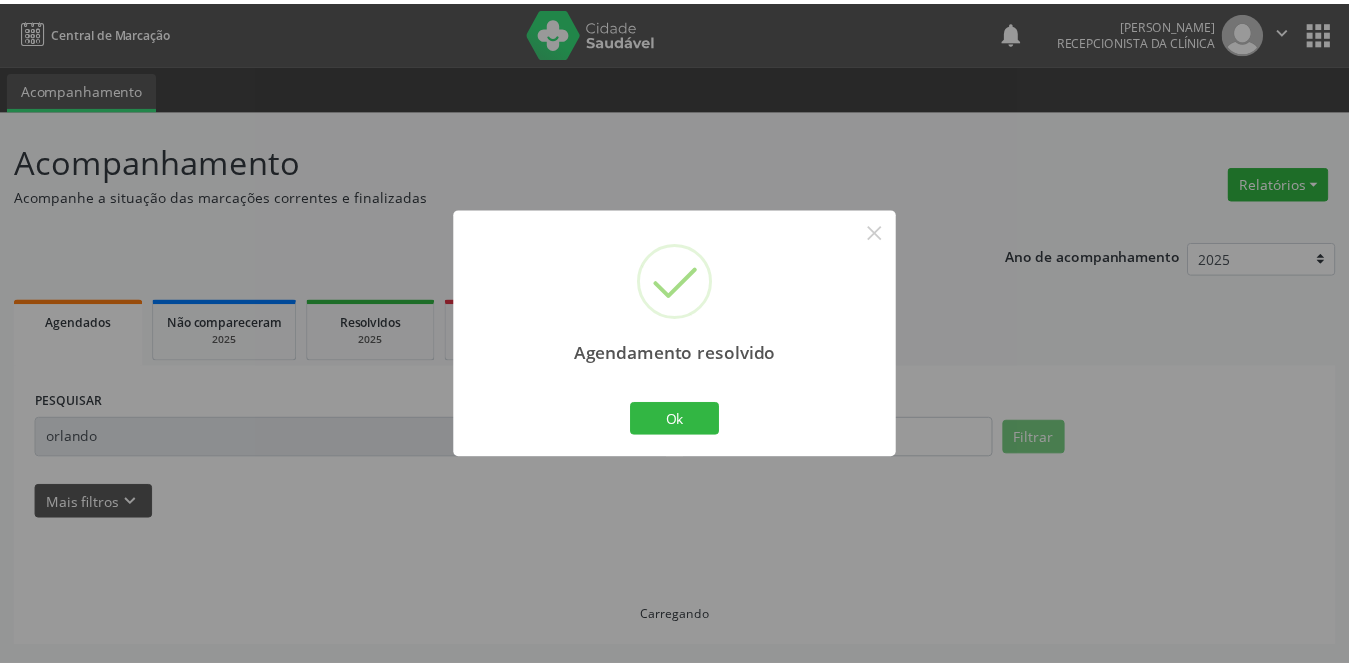 scroll, scrollTop: 0, scrollLeft: 0, axis: both 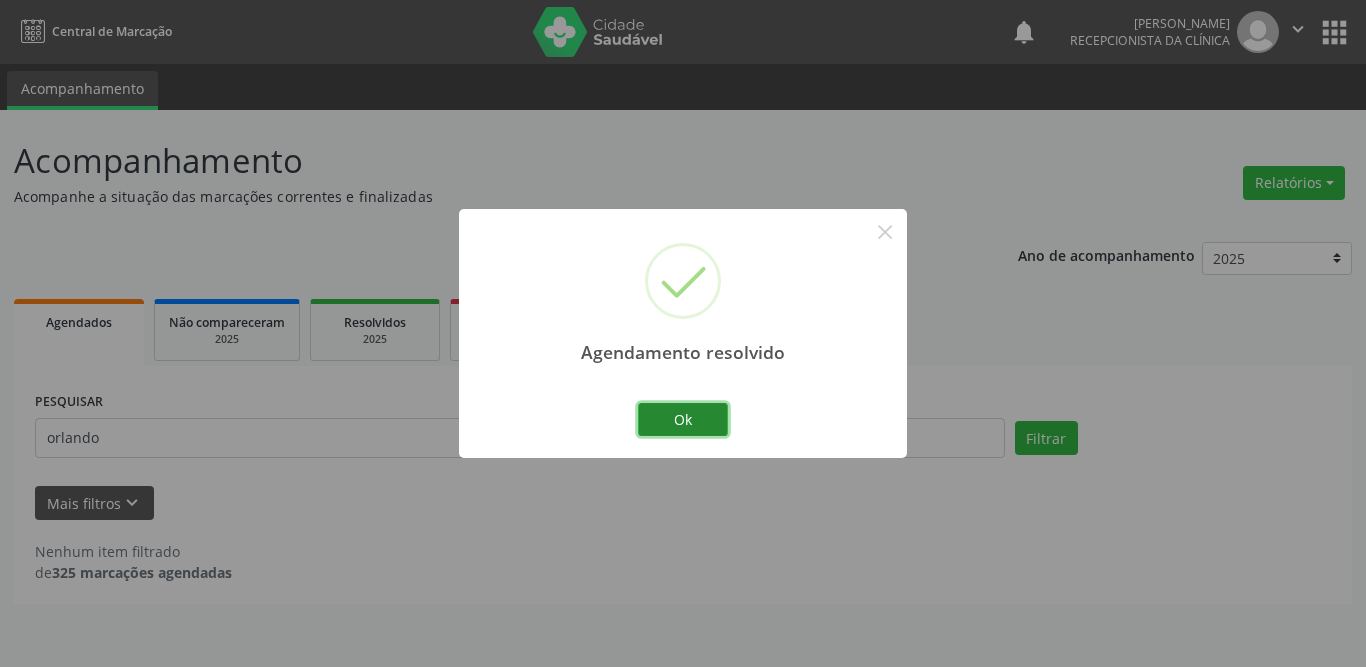 click on "Ok" at bounding box center (683, 420) 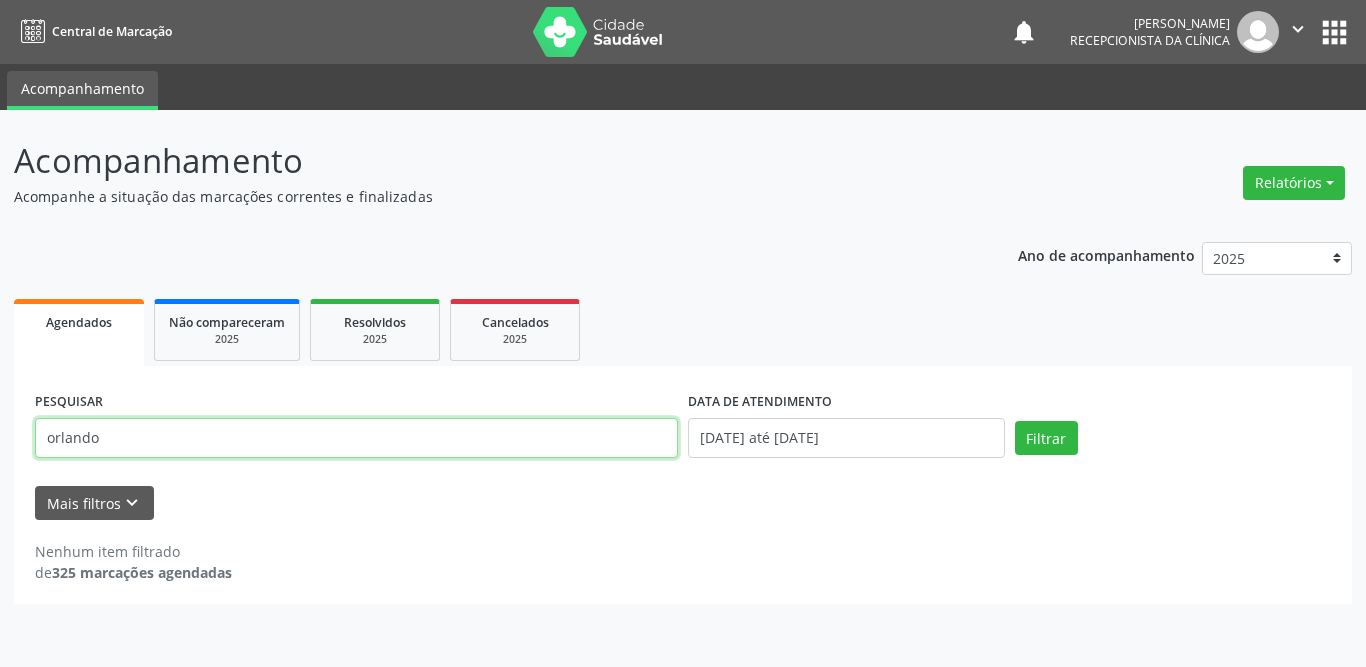 drag, startPoint x: 168, startPoint y: 427, endPoint x: 0, endPoint y: 428, distance: 168.00298 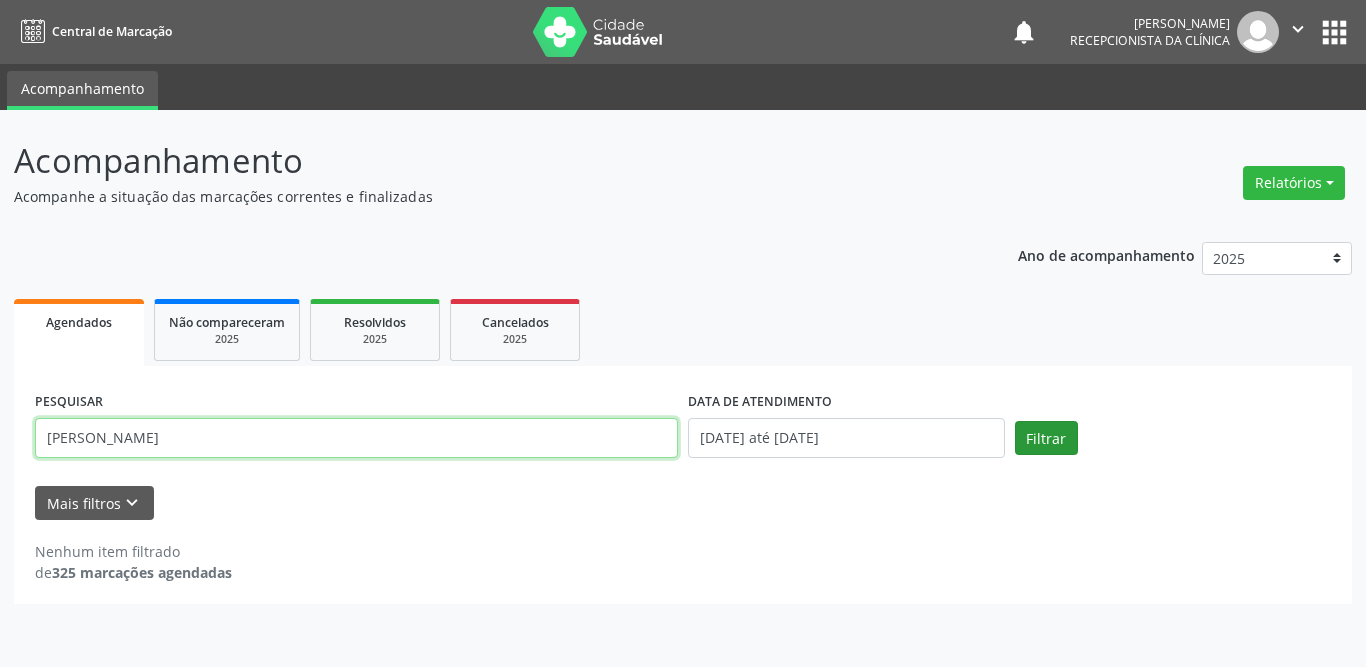 type on "[PERSON_NAME]" 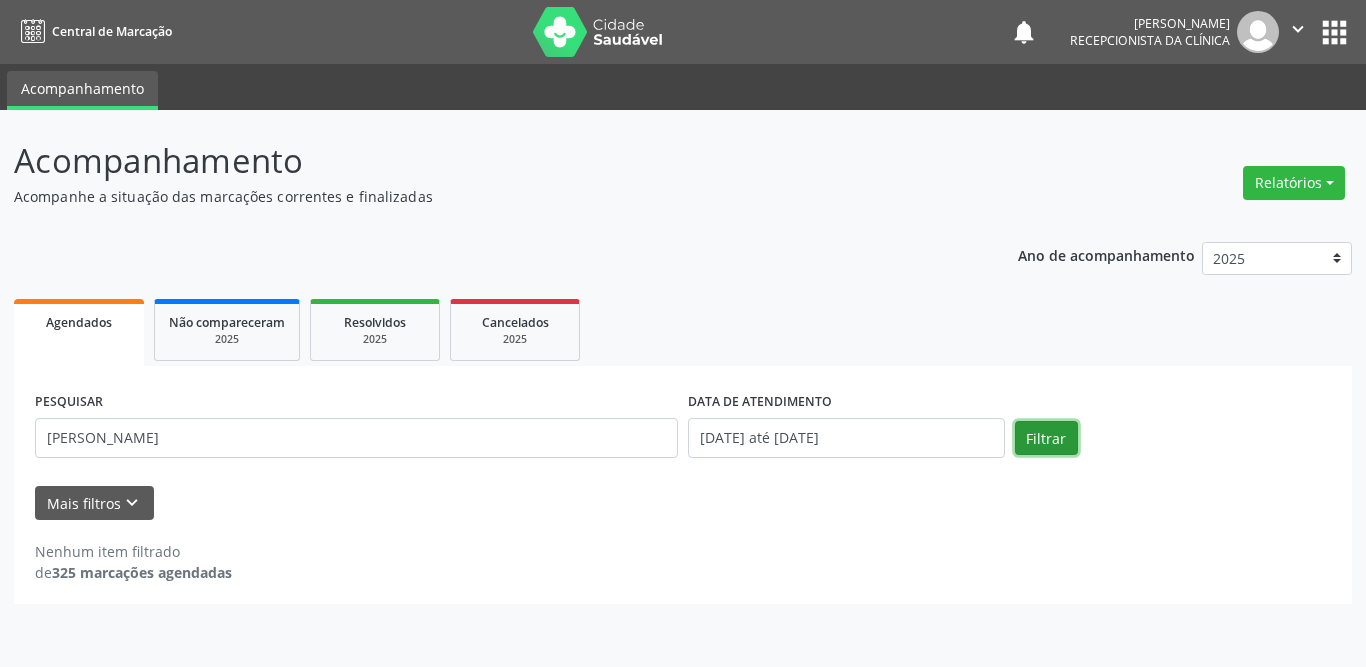 click on "Filtrar" at bounding box center (1046, 438) 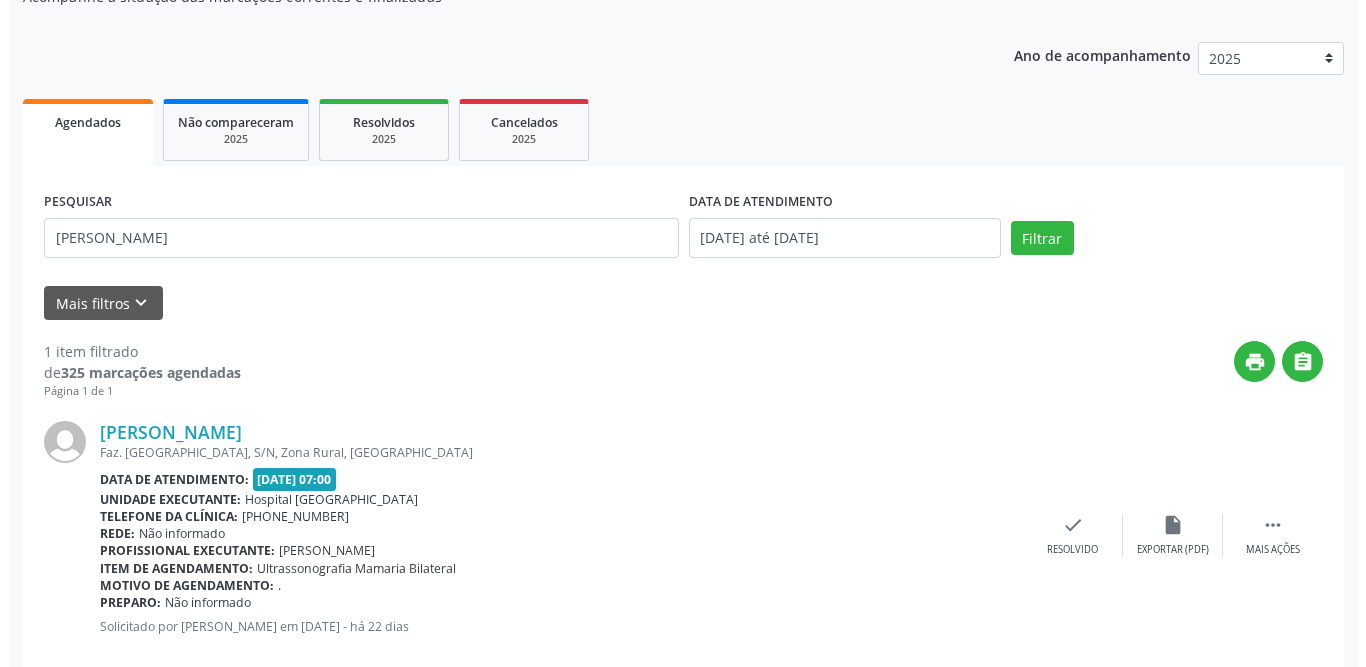 scroll, scrollTop: 238, scrollLeft: 0, axis: vertical 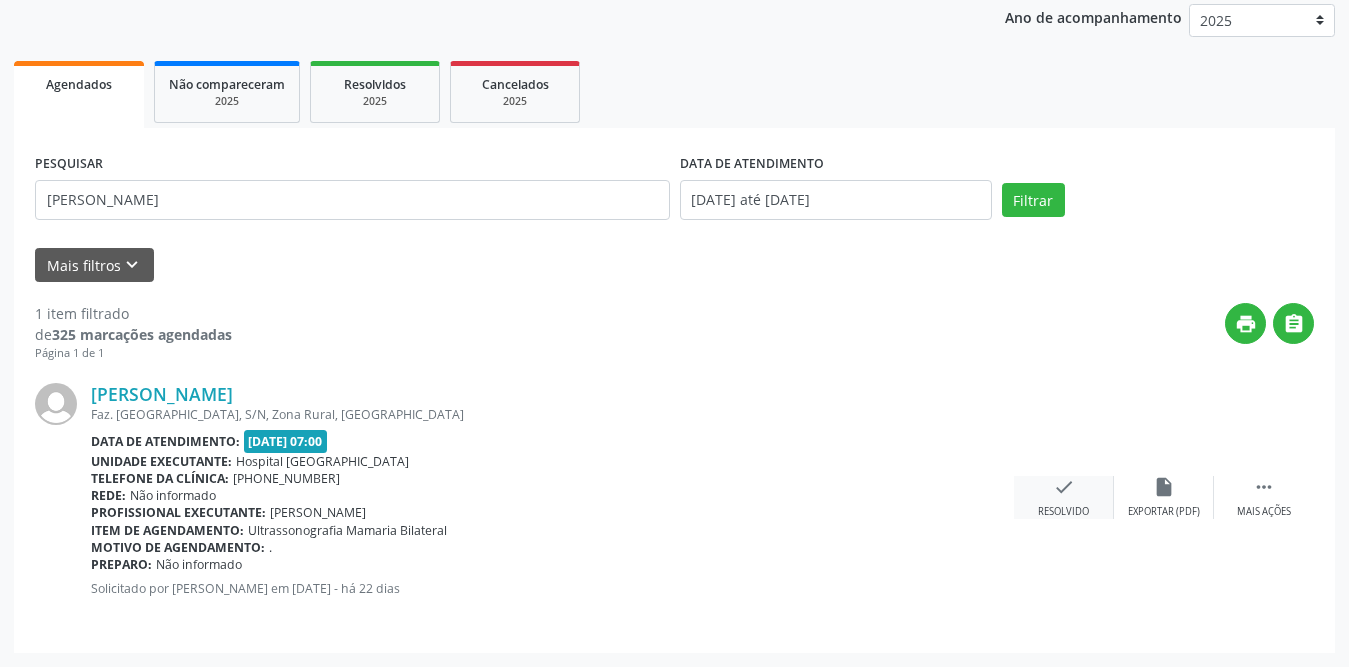click on "check
Resolvido" at bounding box center [1064, 497] 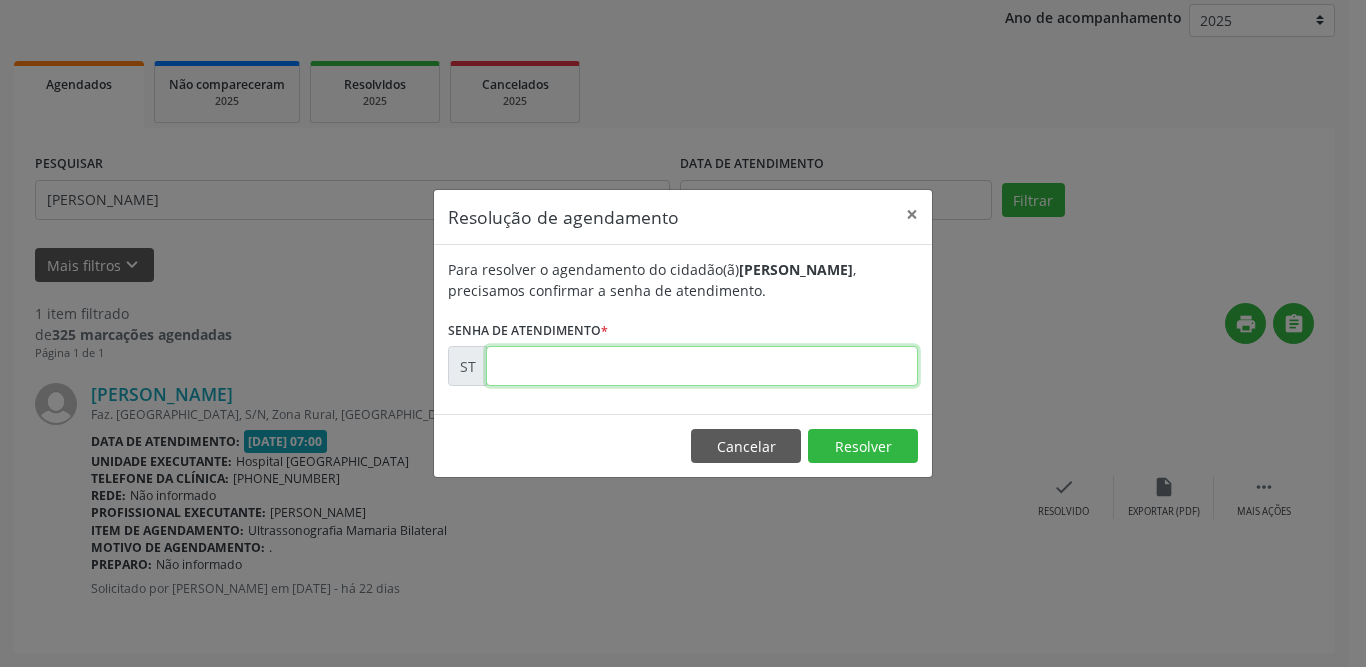click at bounding box center (702, 366) 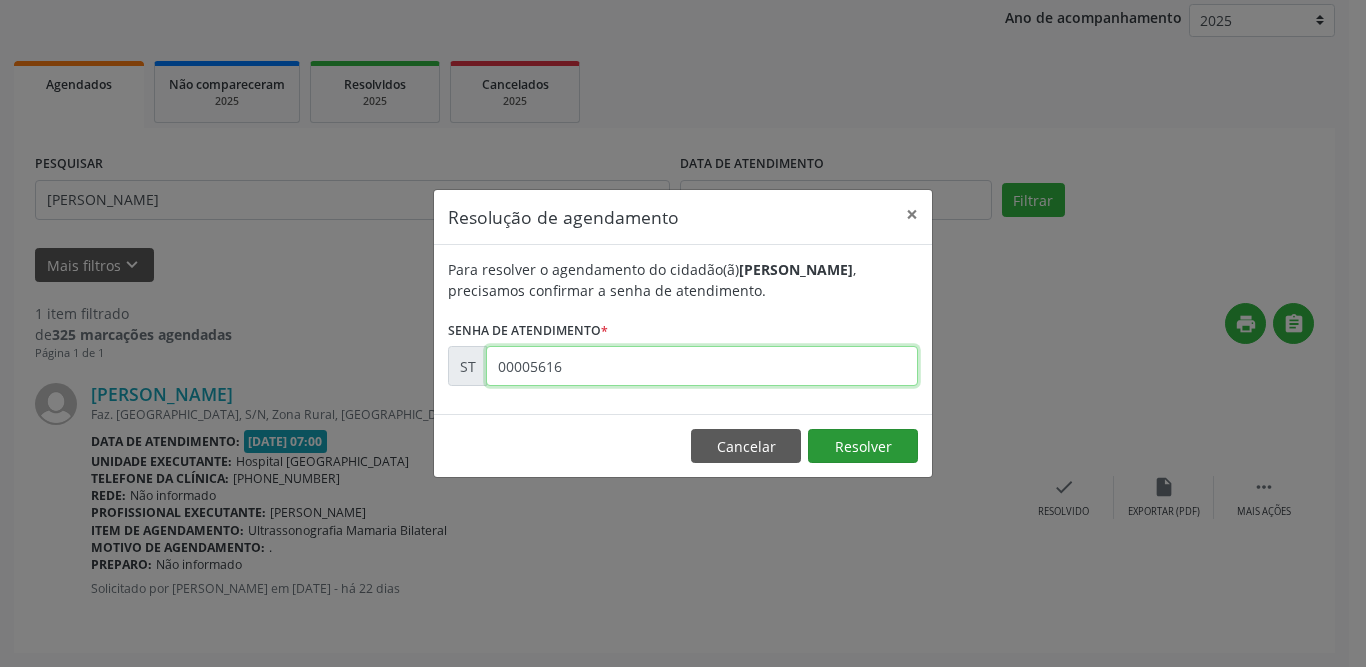 type on "00005616" 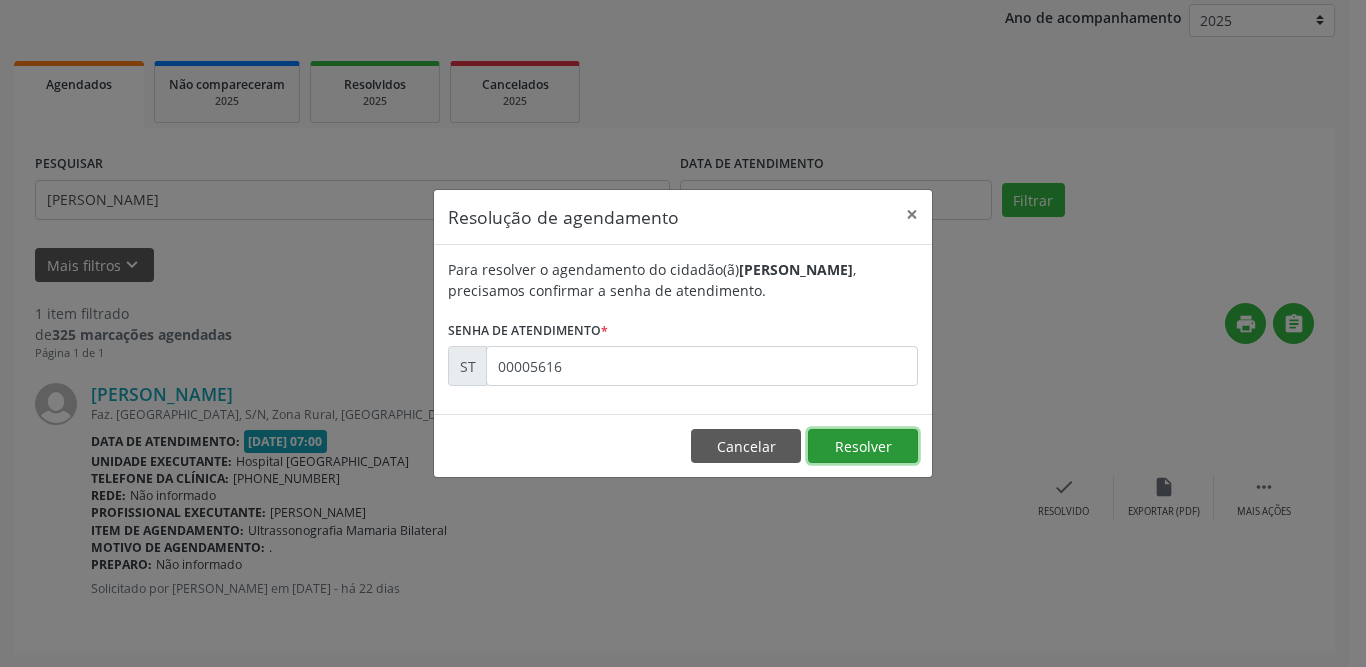 click on "Resolver" at bounding box center (863, 446) 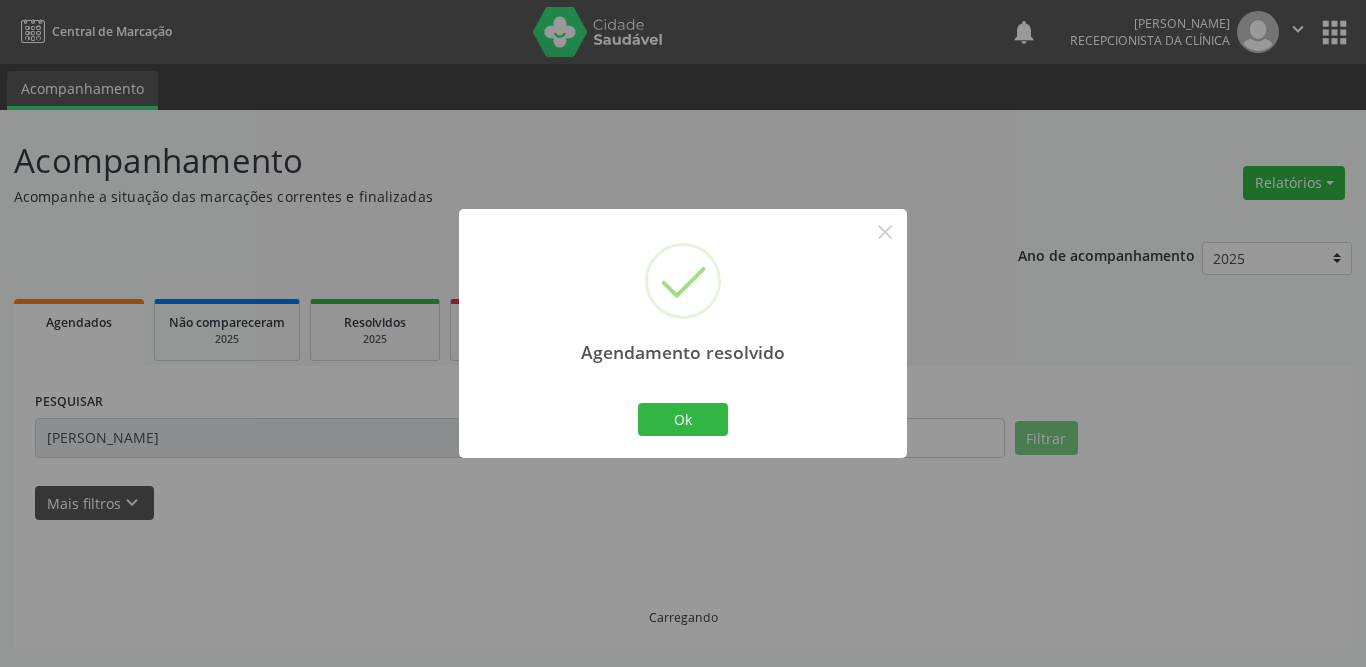 scroll, scrollTop: 0, scrollLeft: 0, axis: both 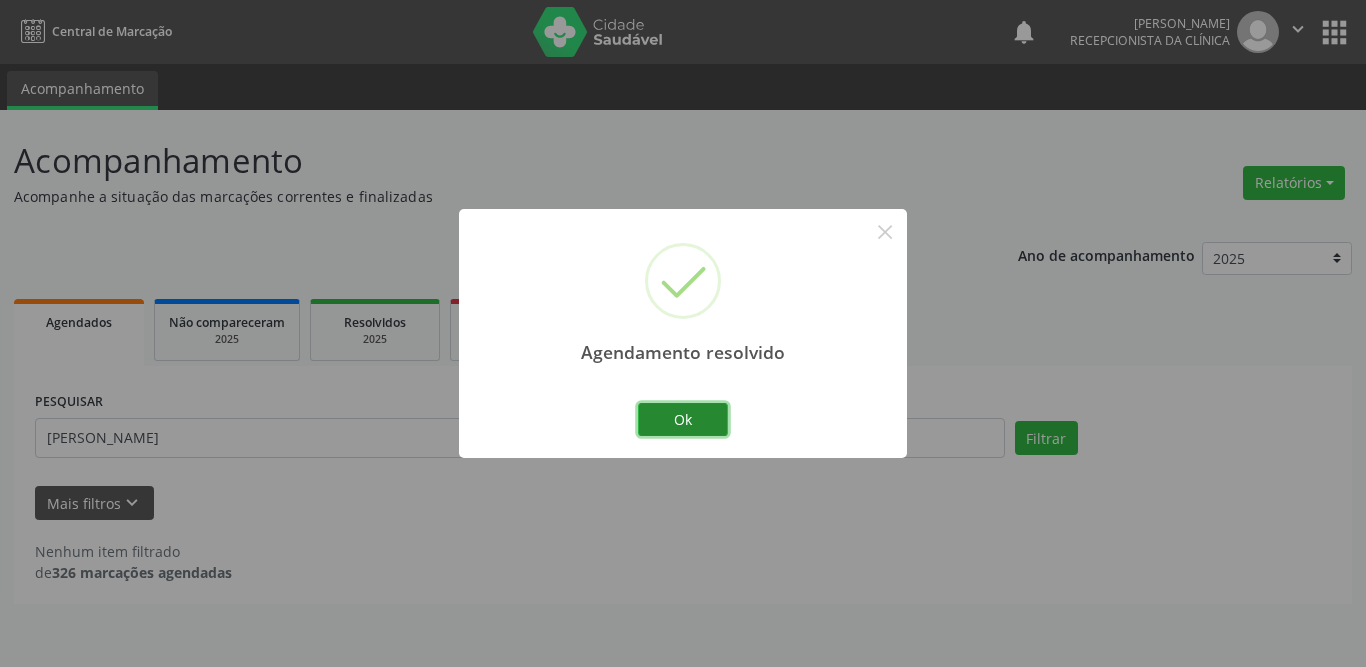 click on "Ok" at bounding box center (683, 420) 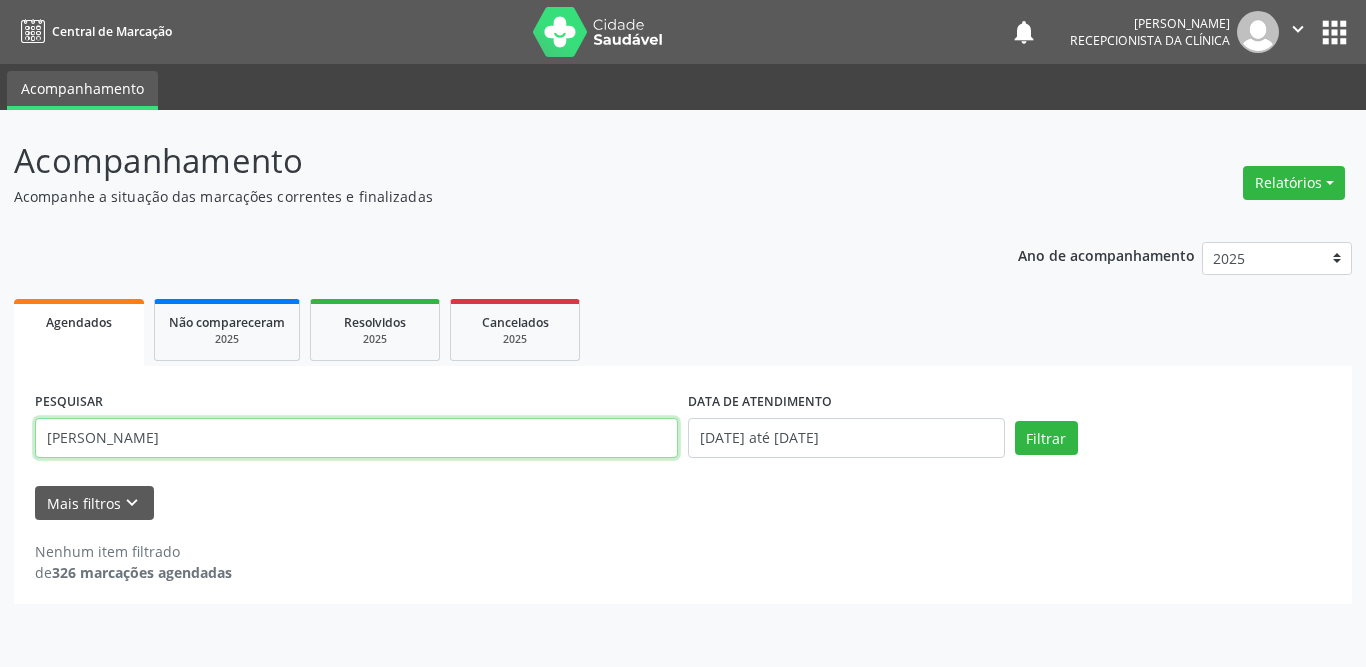 drag, startPoint x: 353, startPoint y: 442, endPoint x: 40, endPoint y: 445, distance: 313.01437 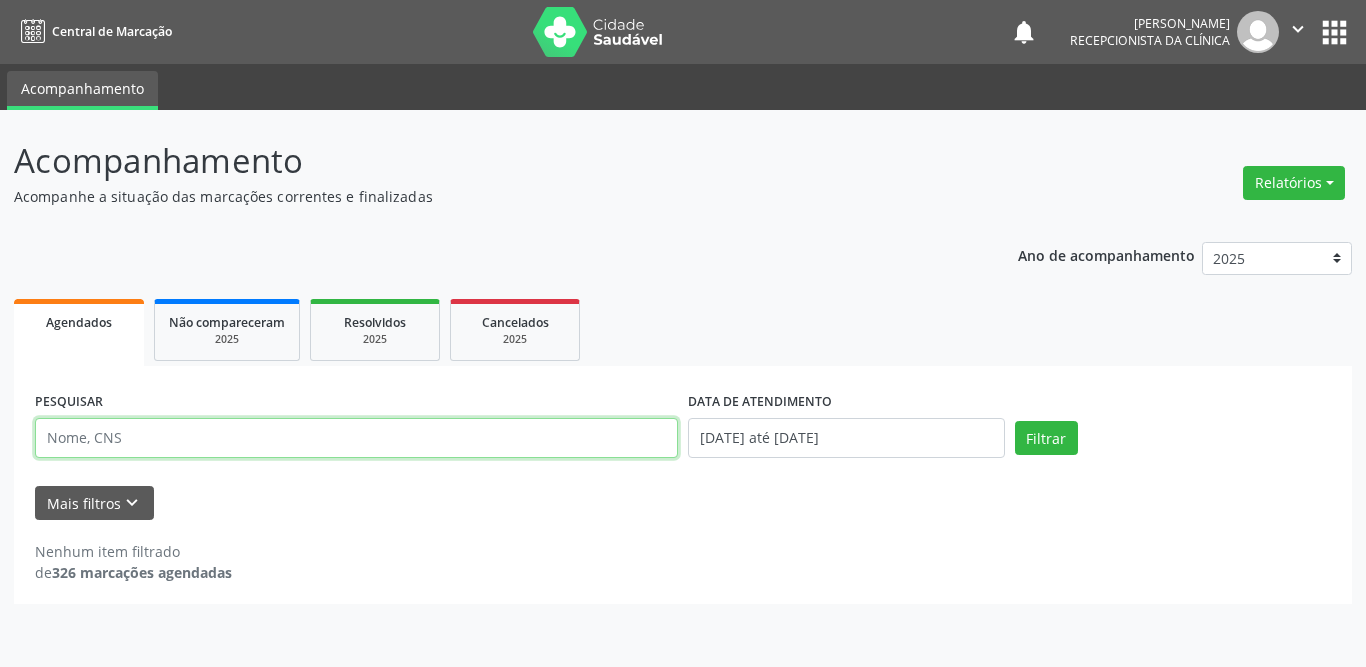 type 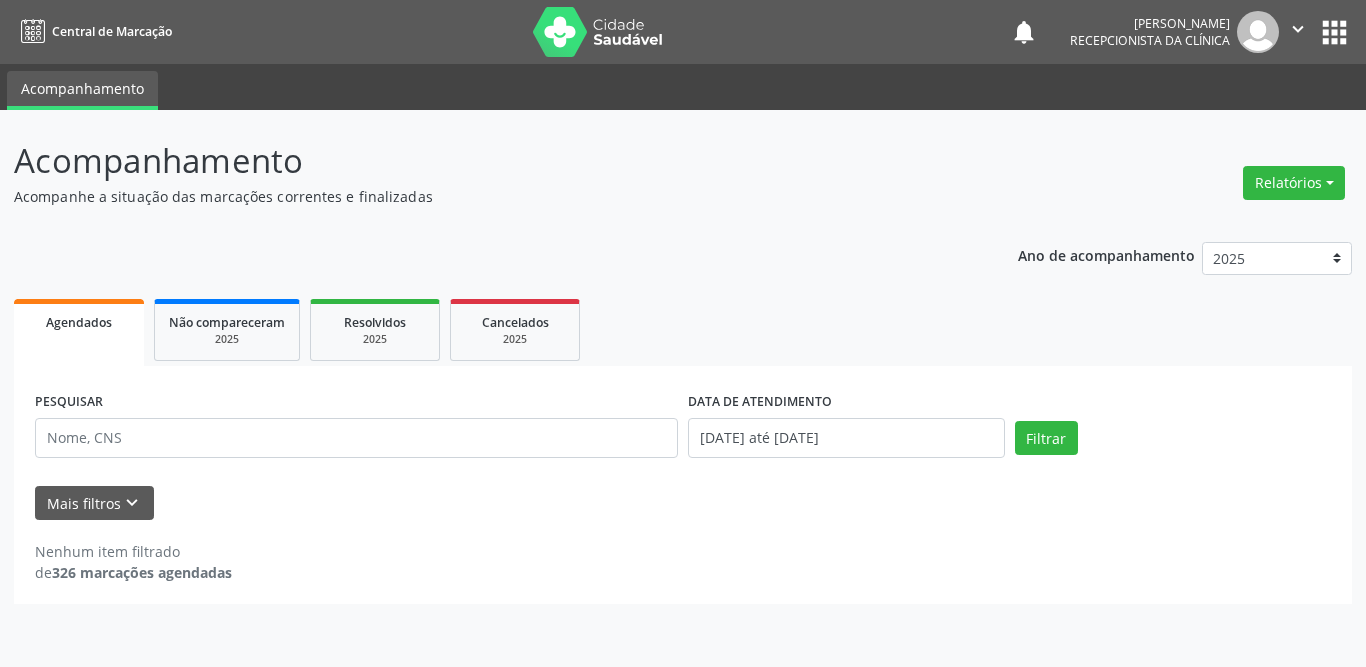 click on "Nenhum item filtrado
de
326 marcações agendadas" at bounding box center [683, 551] 